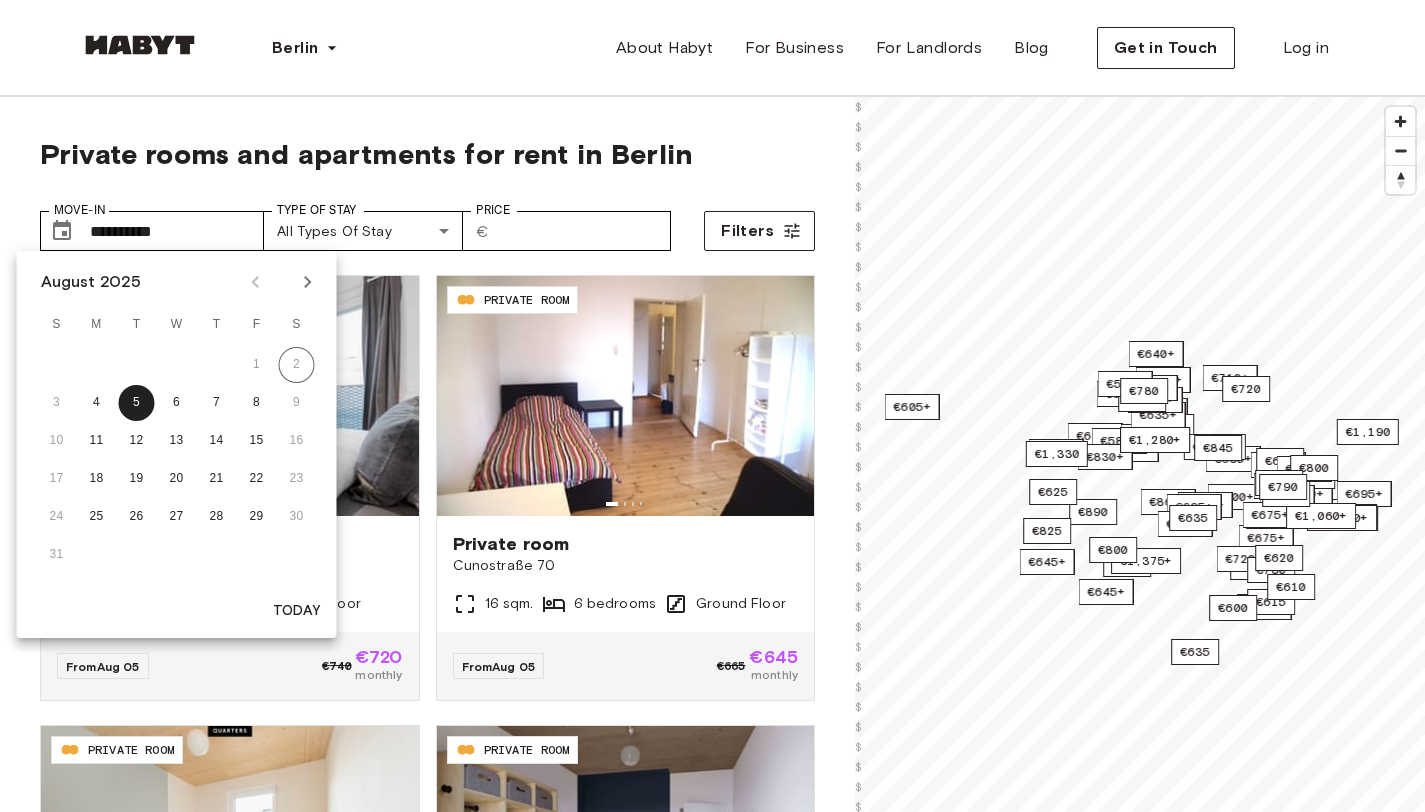 scroll, scrollTop: 0, scrollLeft: 0, axis: both 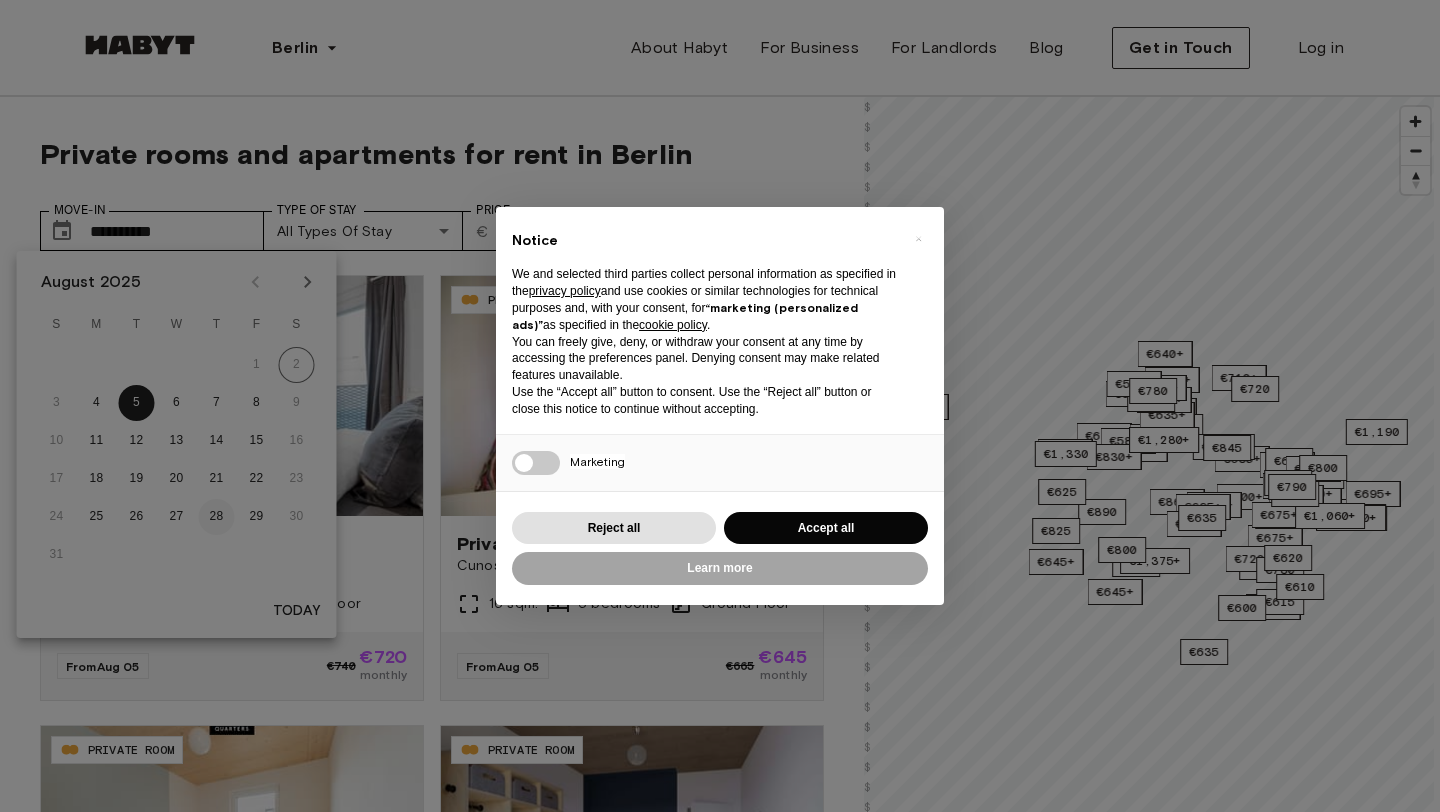 click on "×
Notice We   and selected third parties   collect personal information as specified in the  privacy policy  and use cookies or similar technologies for technical purposes and, with your consent, for  “marketing (personalized ads)”  as specified in the  cookie policy .  You can freely give, deny, or withdraw your consent at any time by accessing the preferences panel.  Denying consent may make related features unavailable. Use the “Accept all” button to consent. Use the “Reject all” button or close this notice to continue without accepting. Necessary Marketing Press again to continue 0/1 Learn more Reject all Accept all" at bounding box center [720, 406] 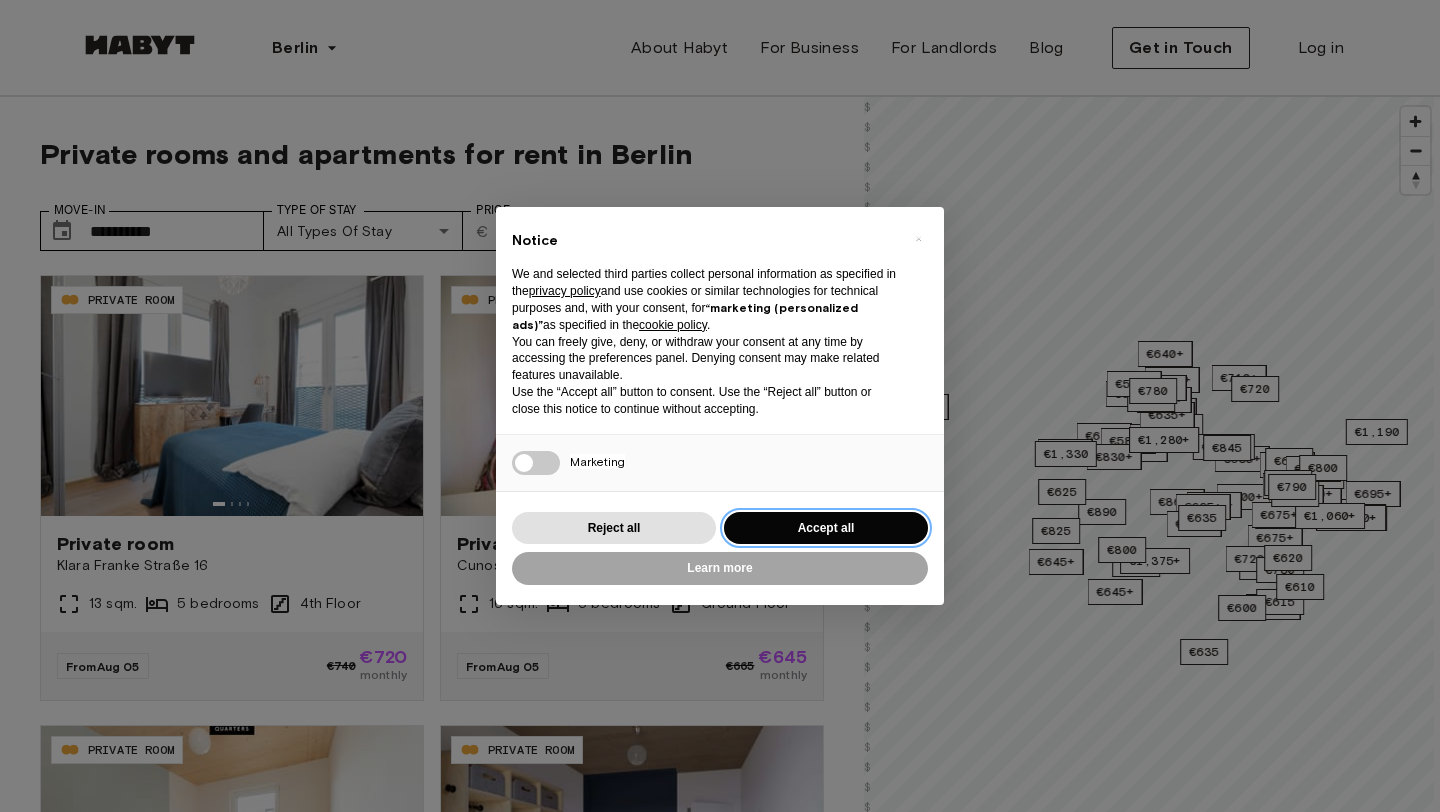 click on "Accept all" at bounding box center (826, 528) 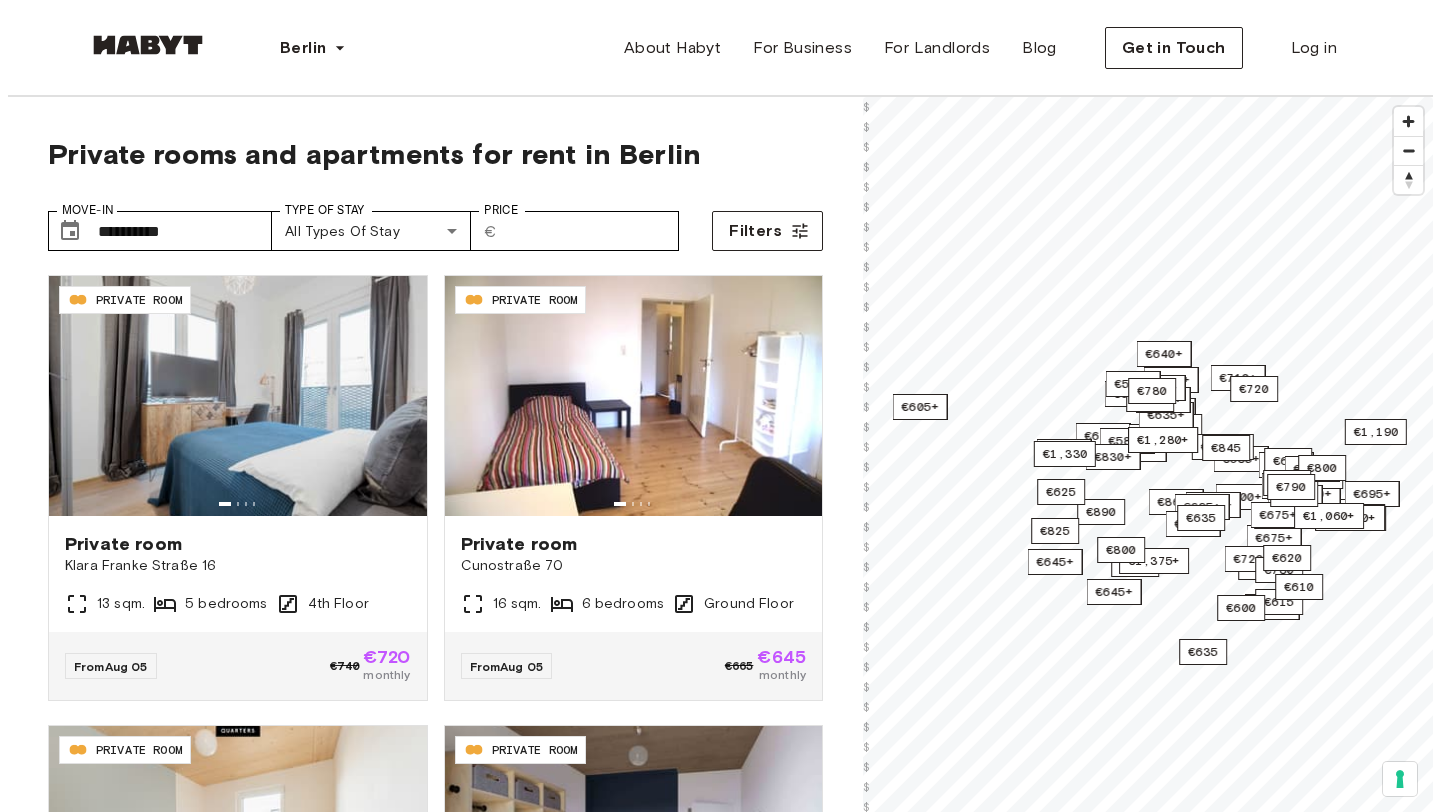 scroll, scrollTop: 0, scrollLeft: 0, axis: both 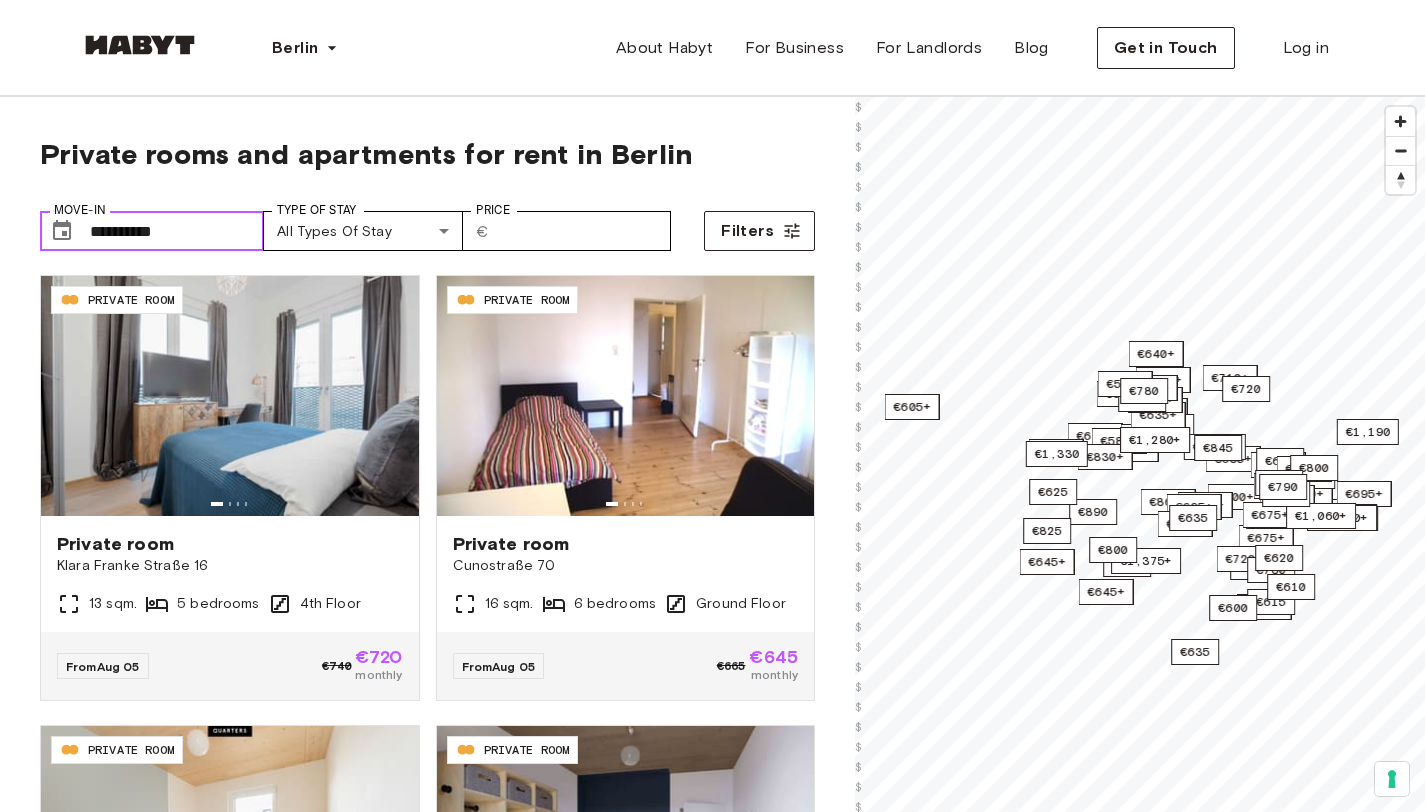 click on "**********" at bounding box center [177, 231] 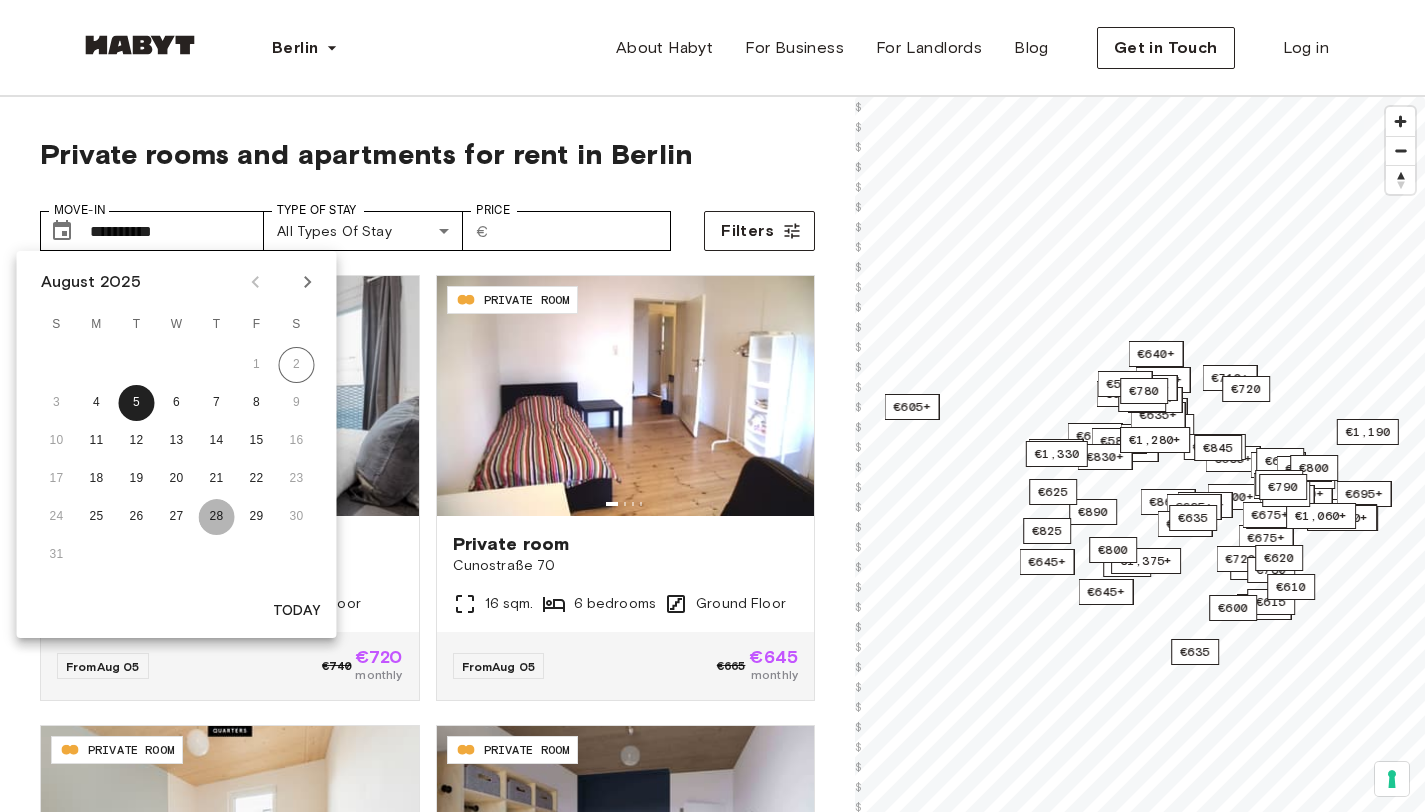 click on "28" at bounding box center [217, 517] 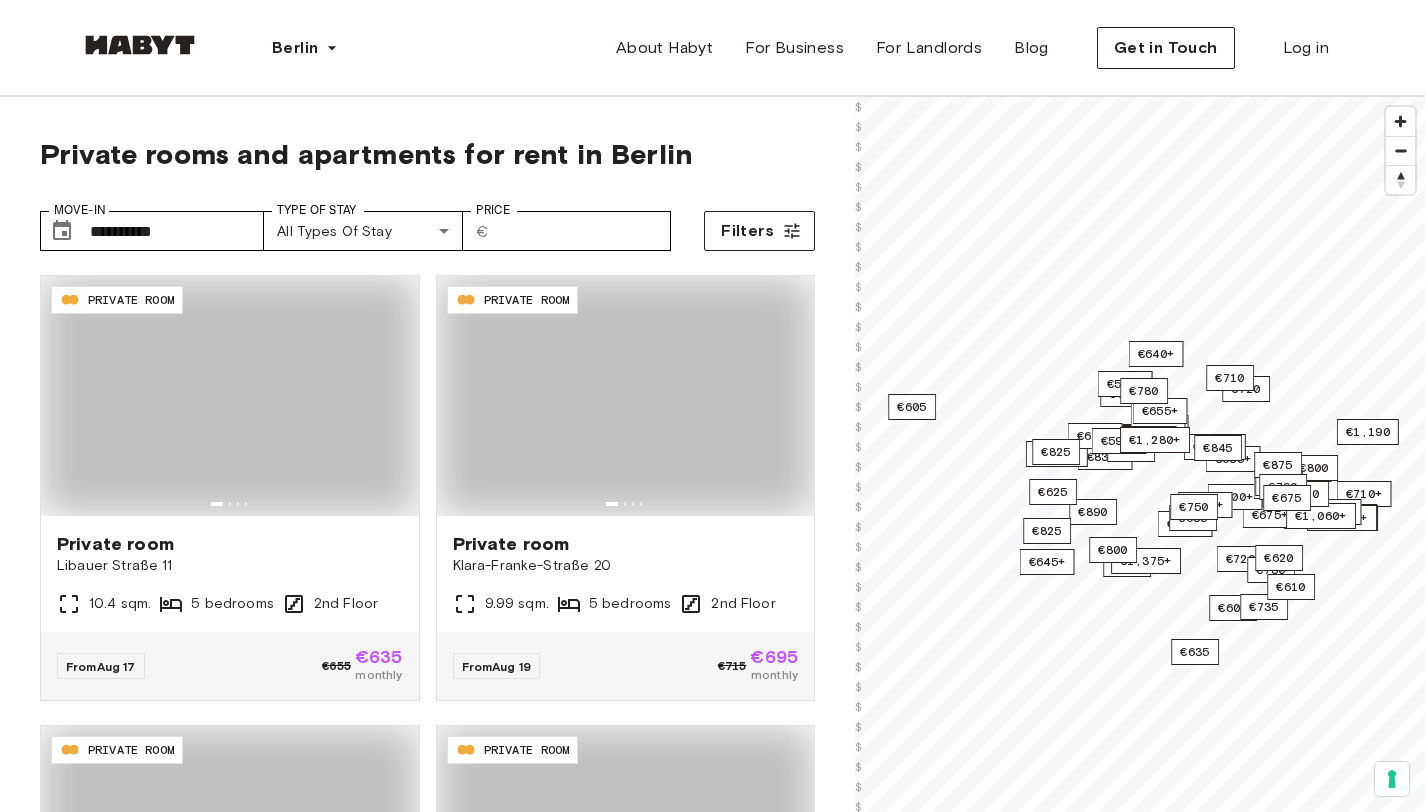type on "**********" 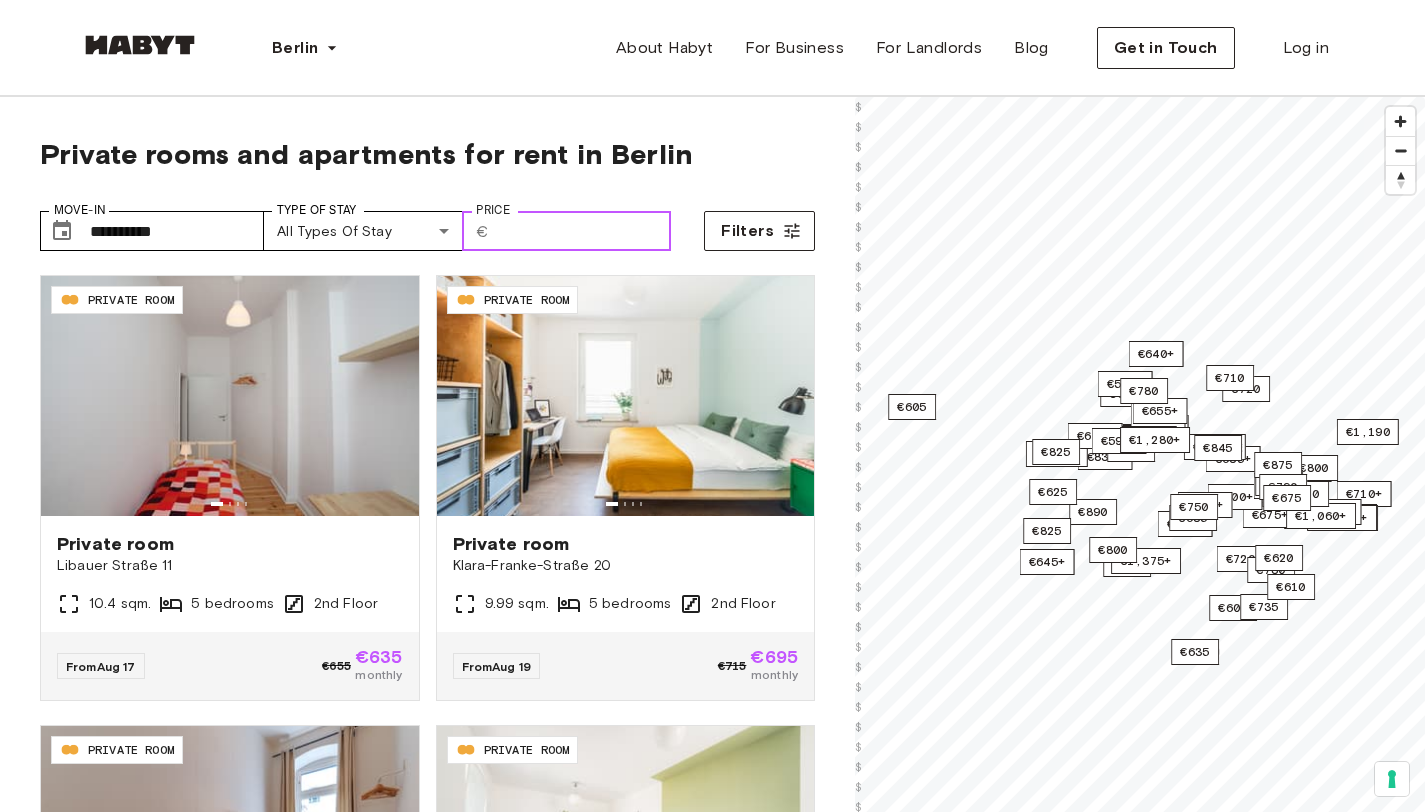 click on "Price" at bounding box center [584, 231] 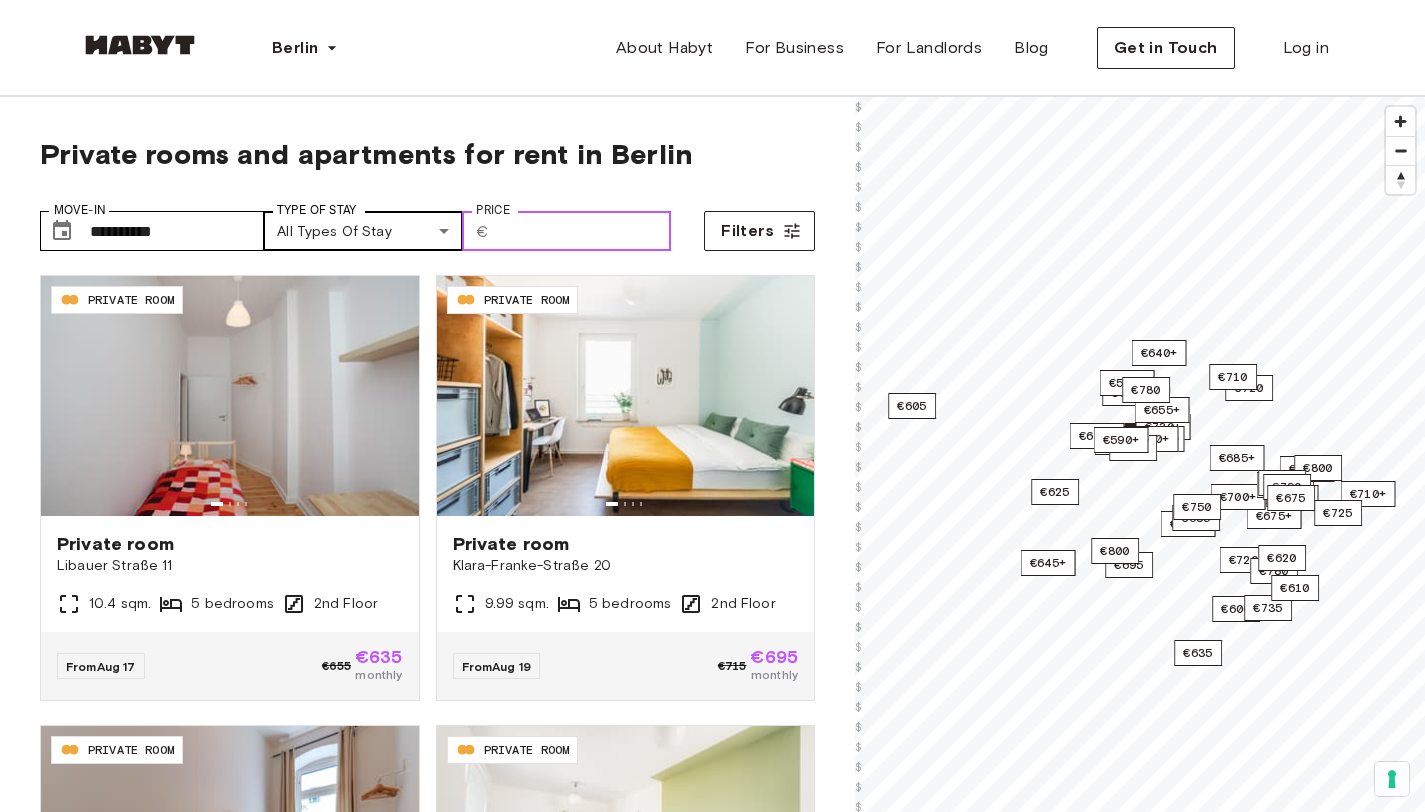 type on "***" 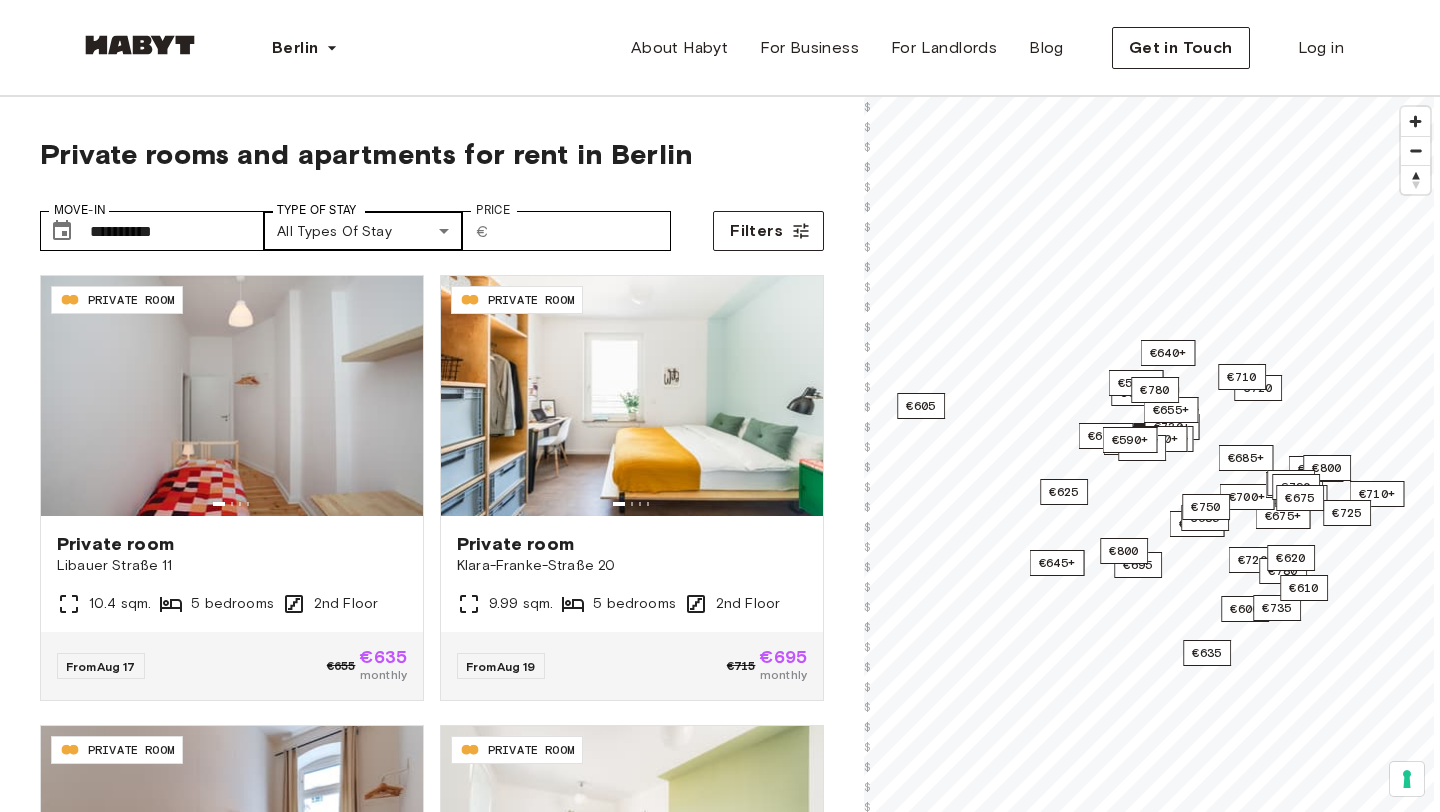 click on "**********" at bounding box center (720, 2439) 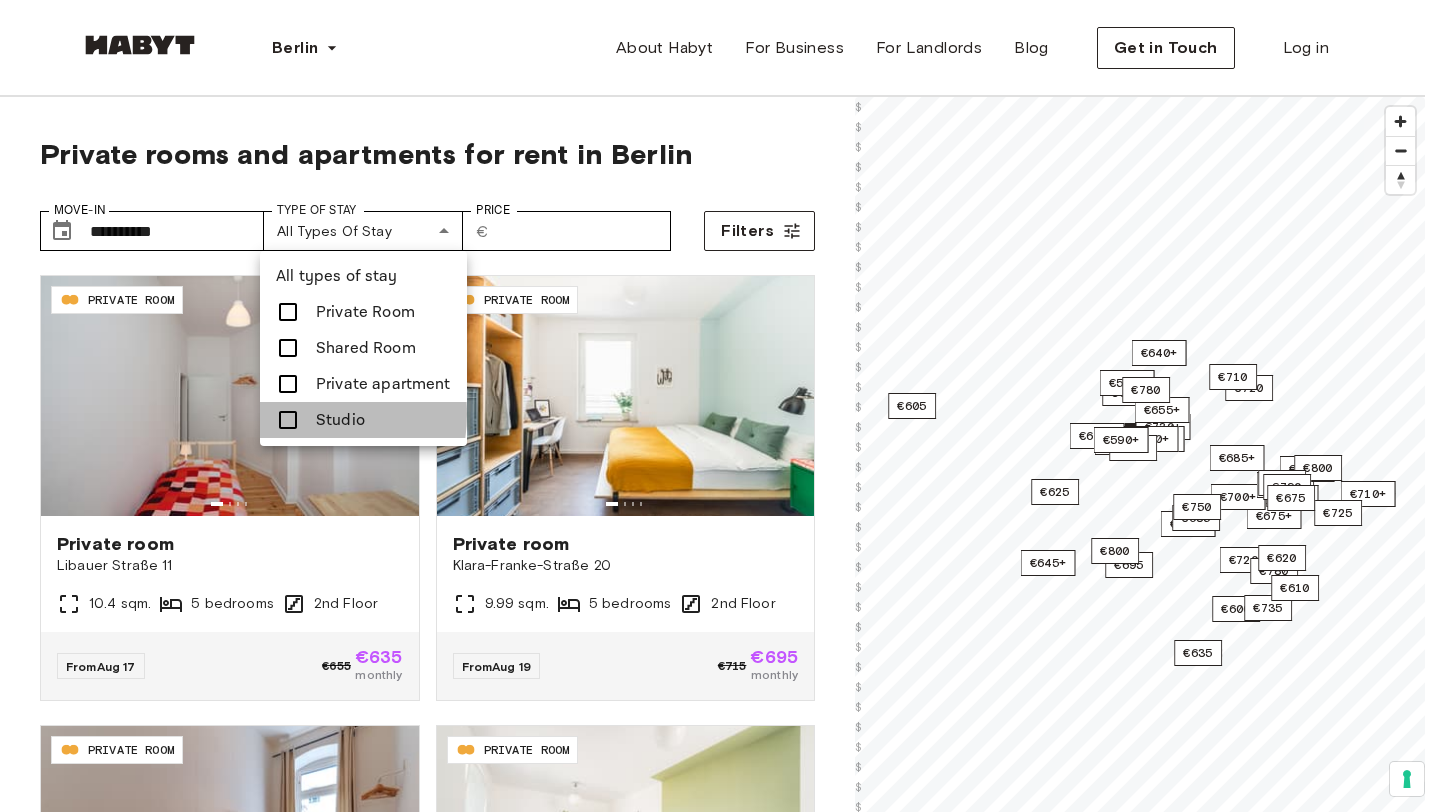 click at bounding box center (288, 420) 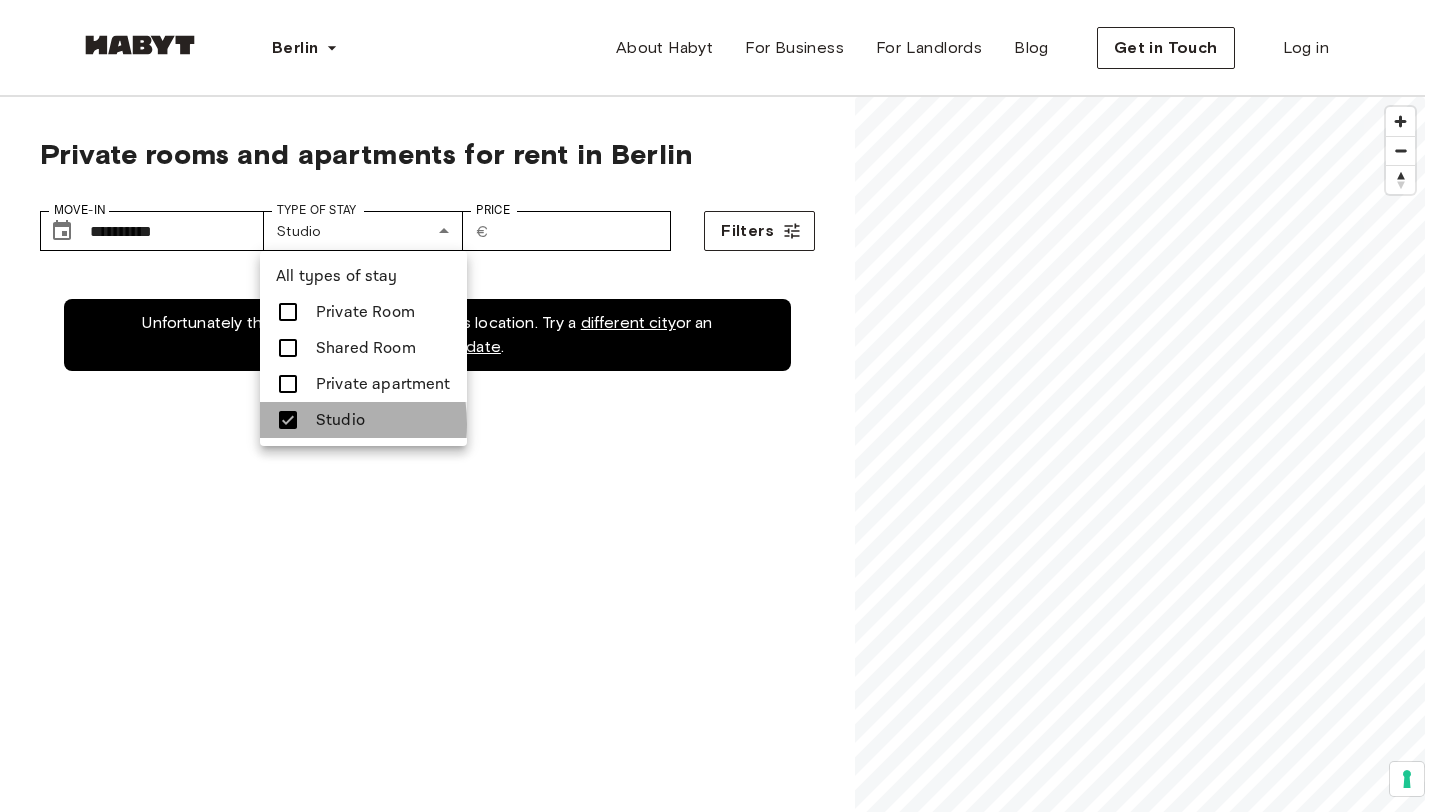click at bounding box center (288, 420) 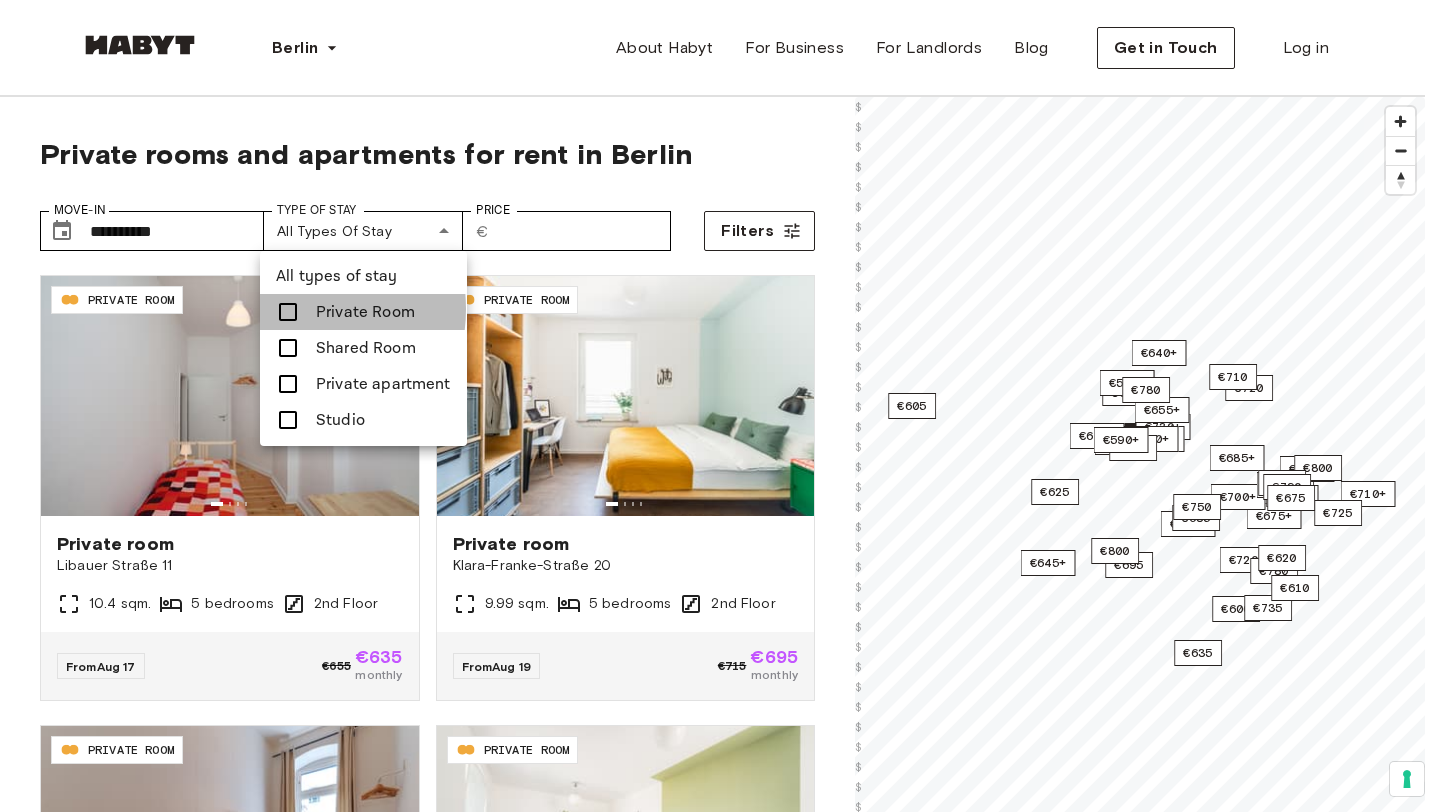click at bounding box center [288, 312] 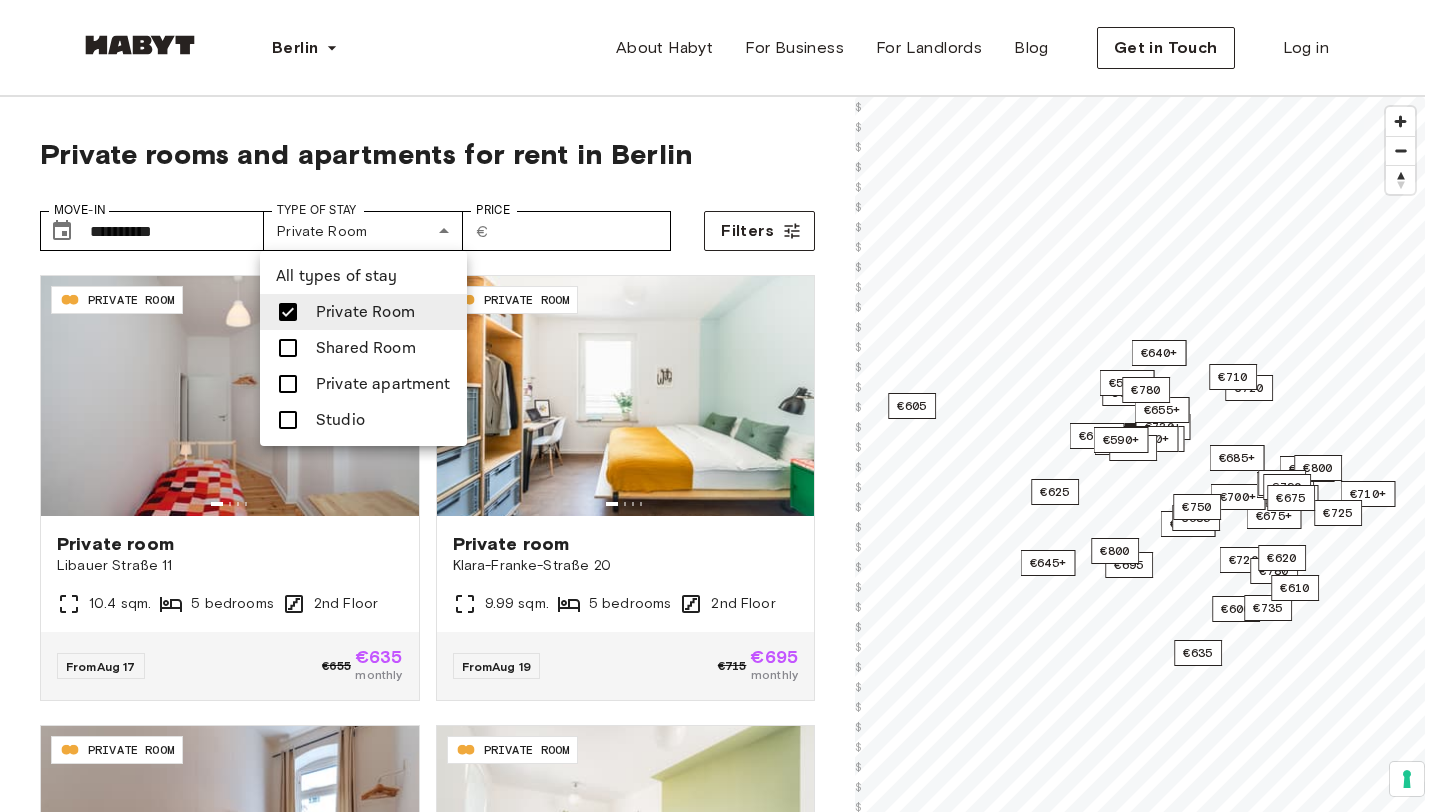 click at bounding box center [720, 406] 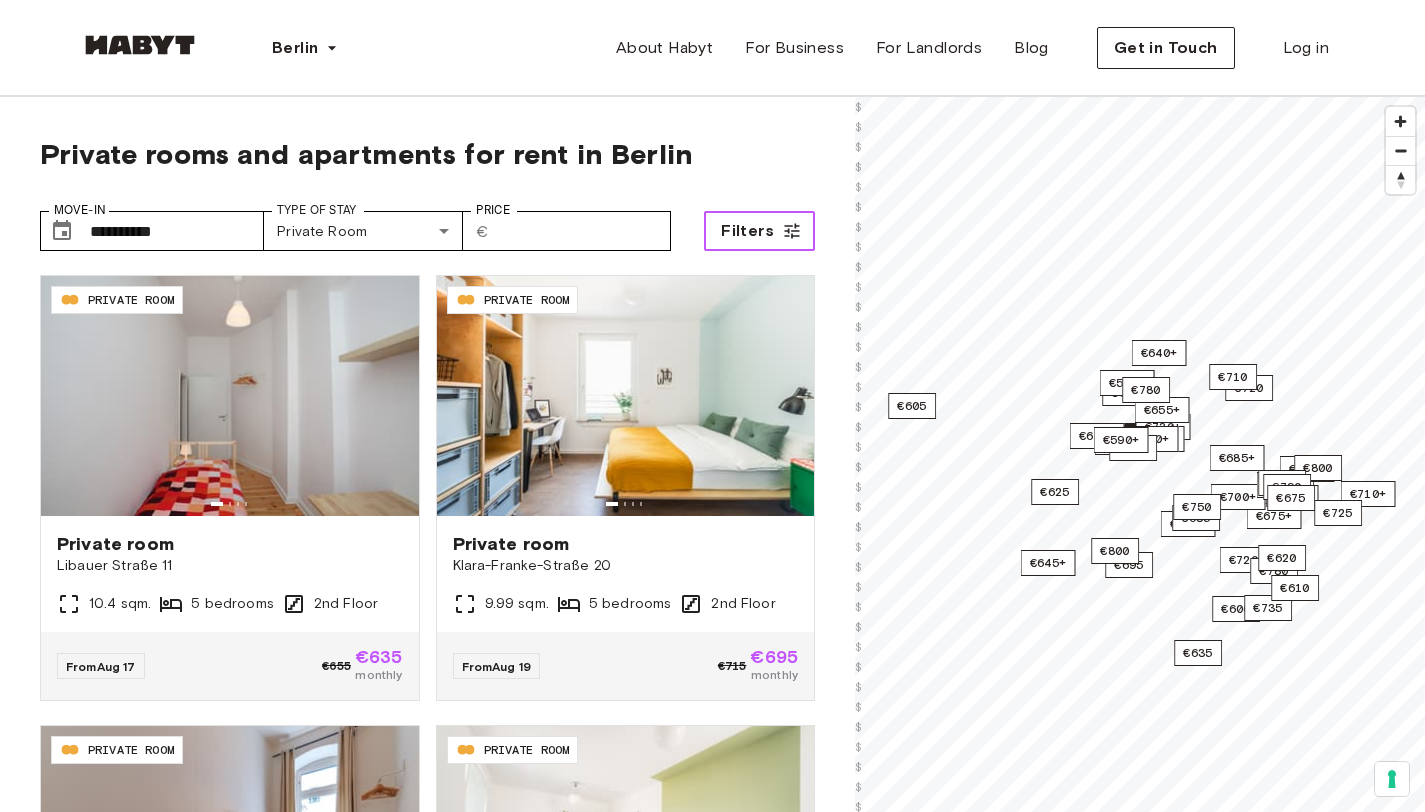 click on "Filters" at bounding box center [747, 231] 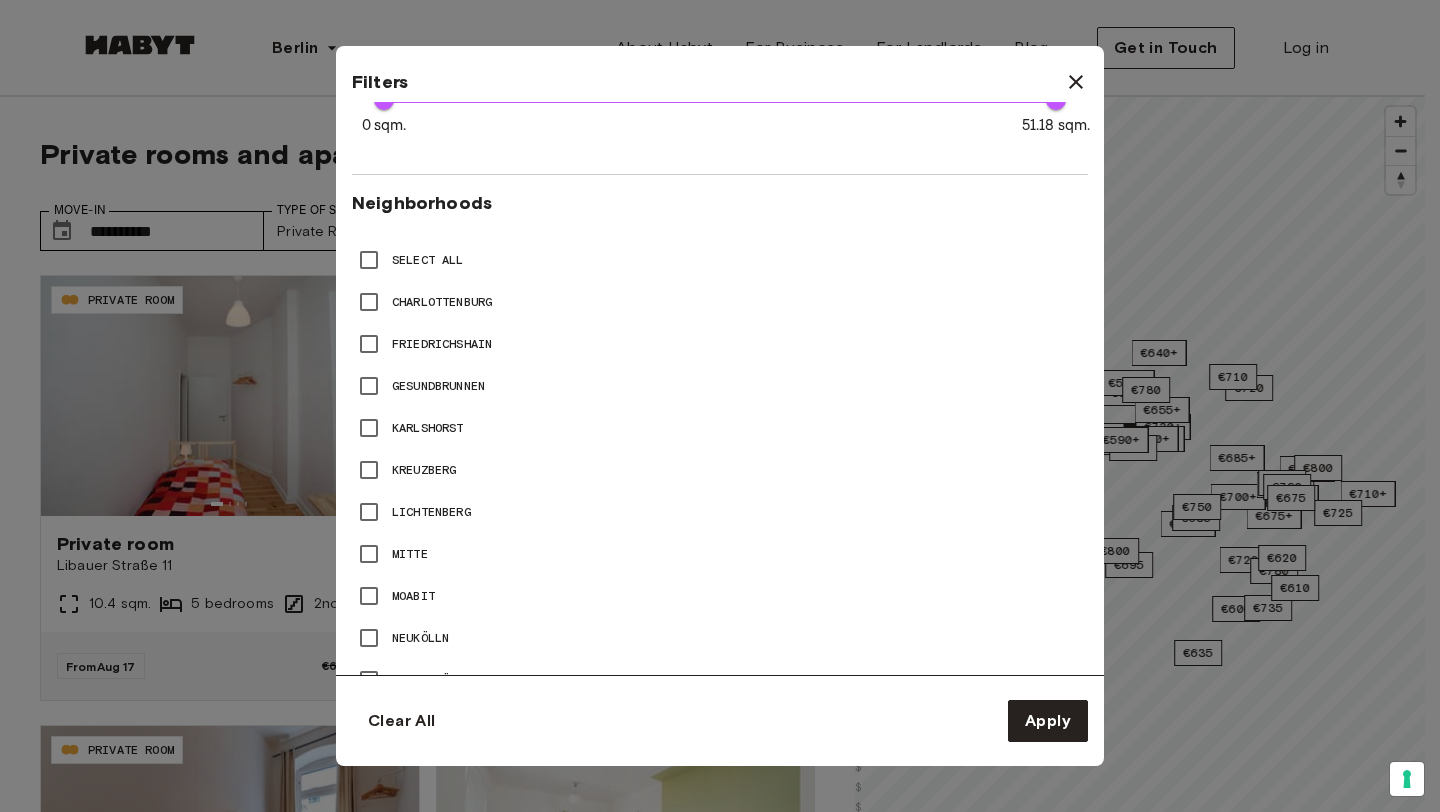scroll, scrollTop: 825, scrollLeft: 0, axis: vertical 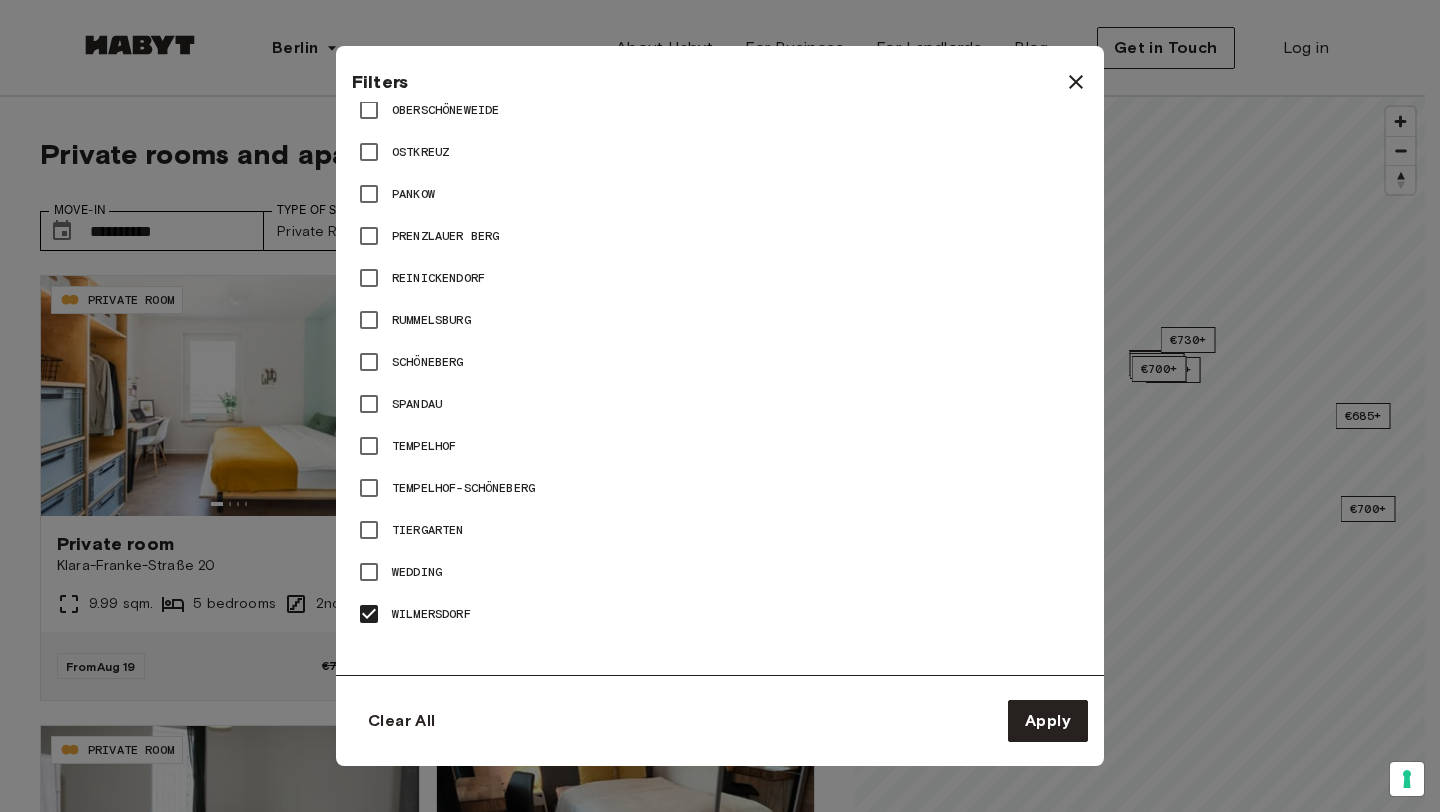 type on "**" 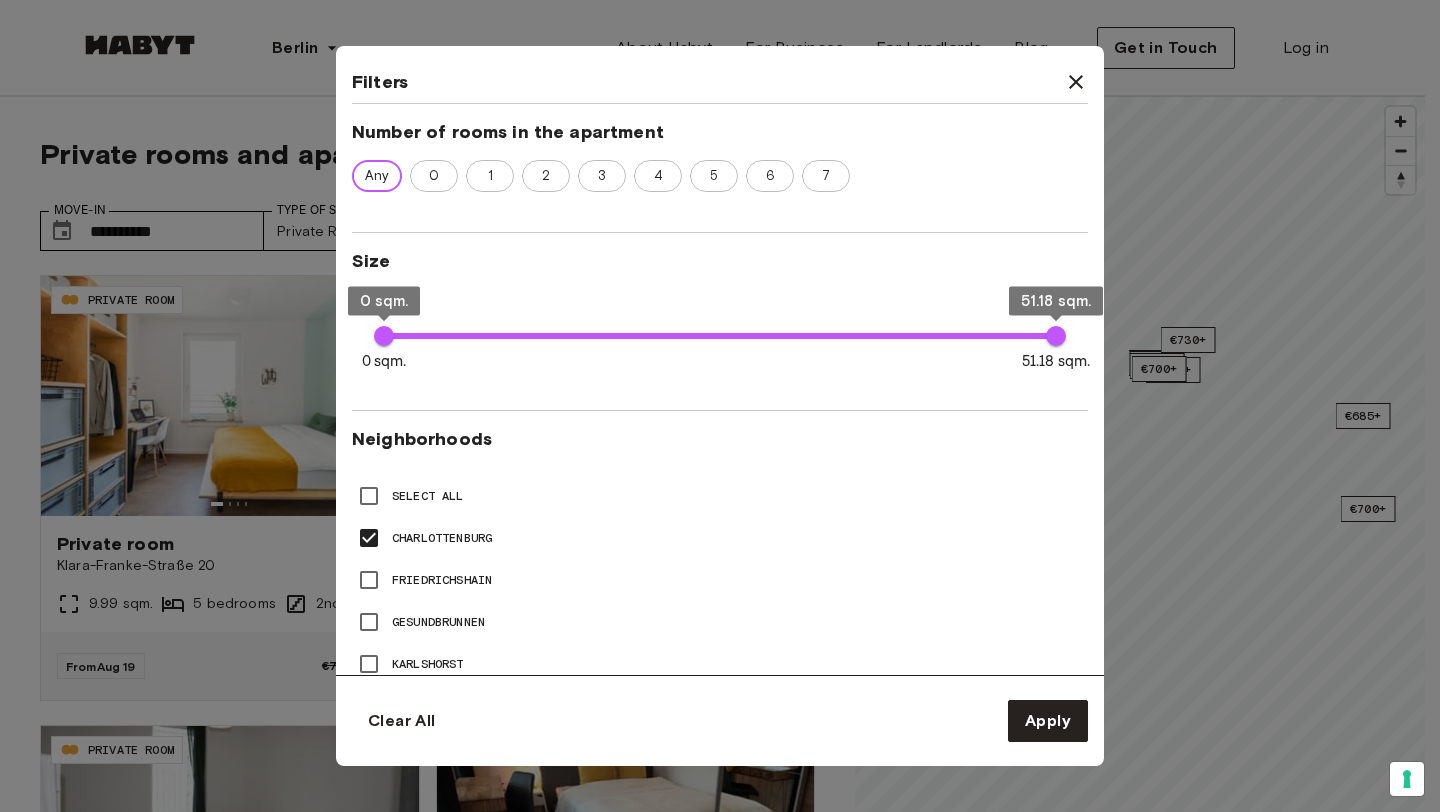 scroll, scrollTop: 579, scrollLeft: 0, axis: vertical 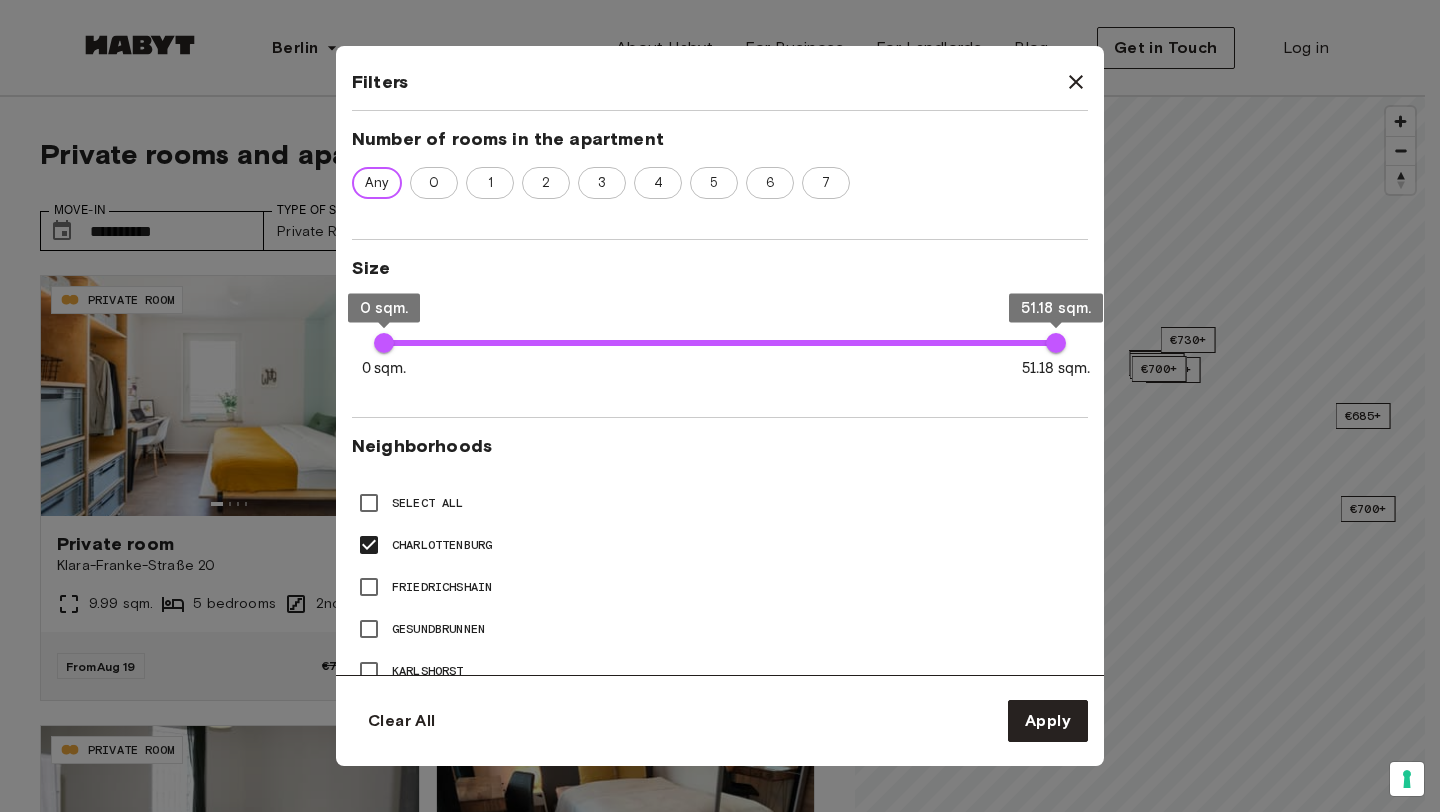 click 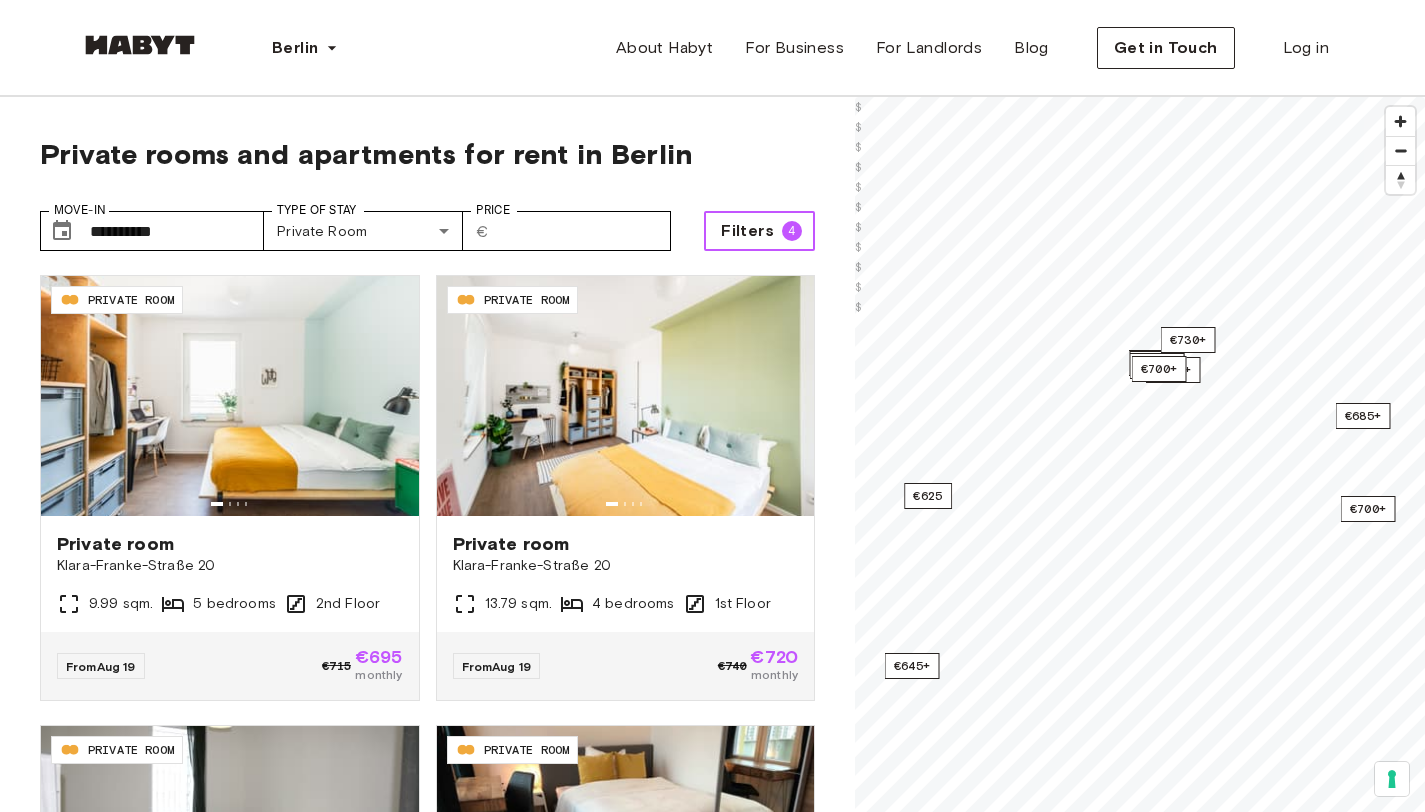 click on "4" at bounding box center (792, 231) 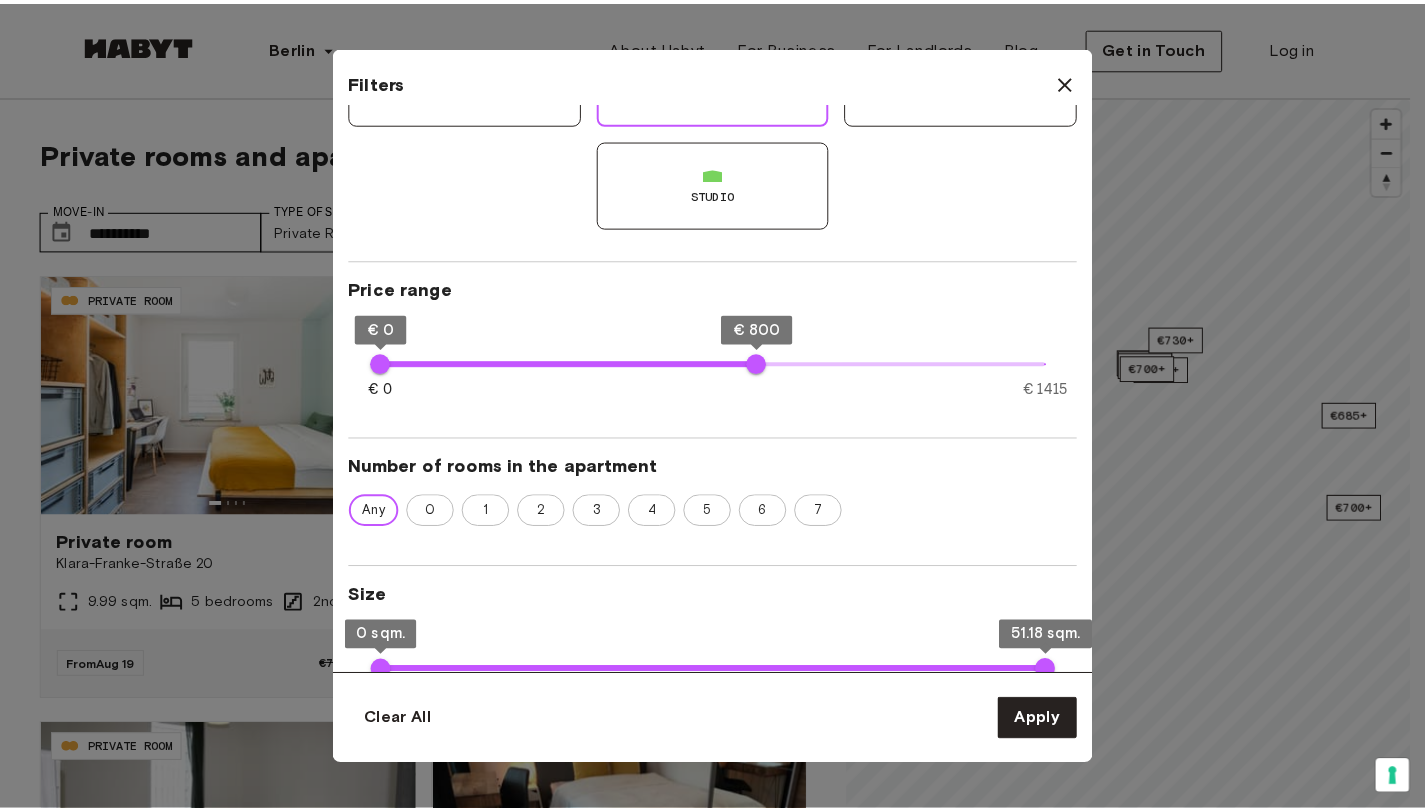 scroll, scrollTop: 689, scrollLeft: 0, axis: vertical 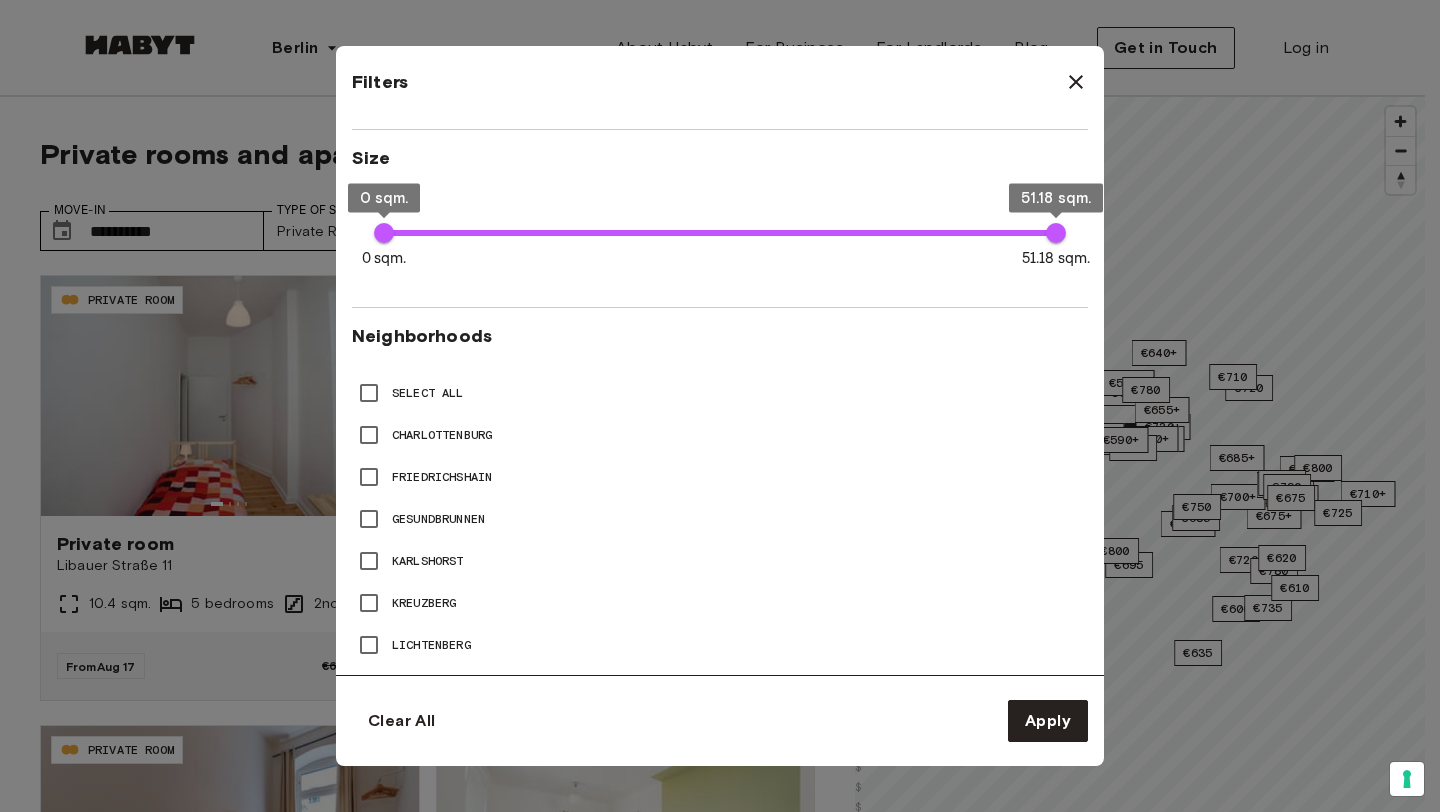 type on "**" 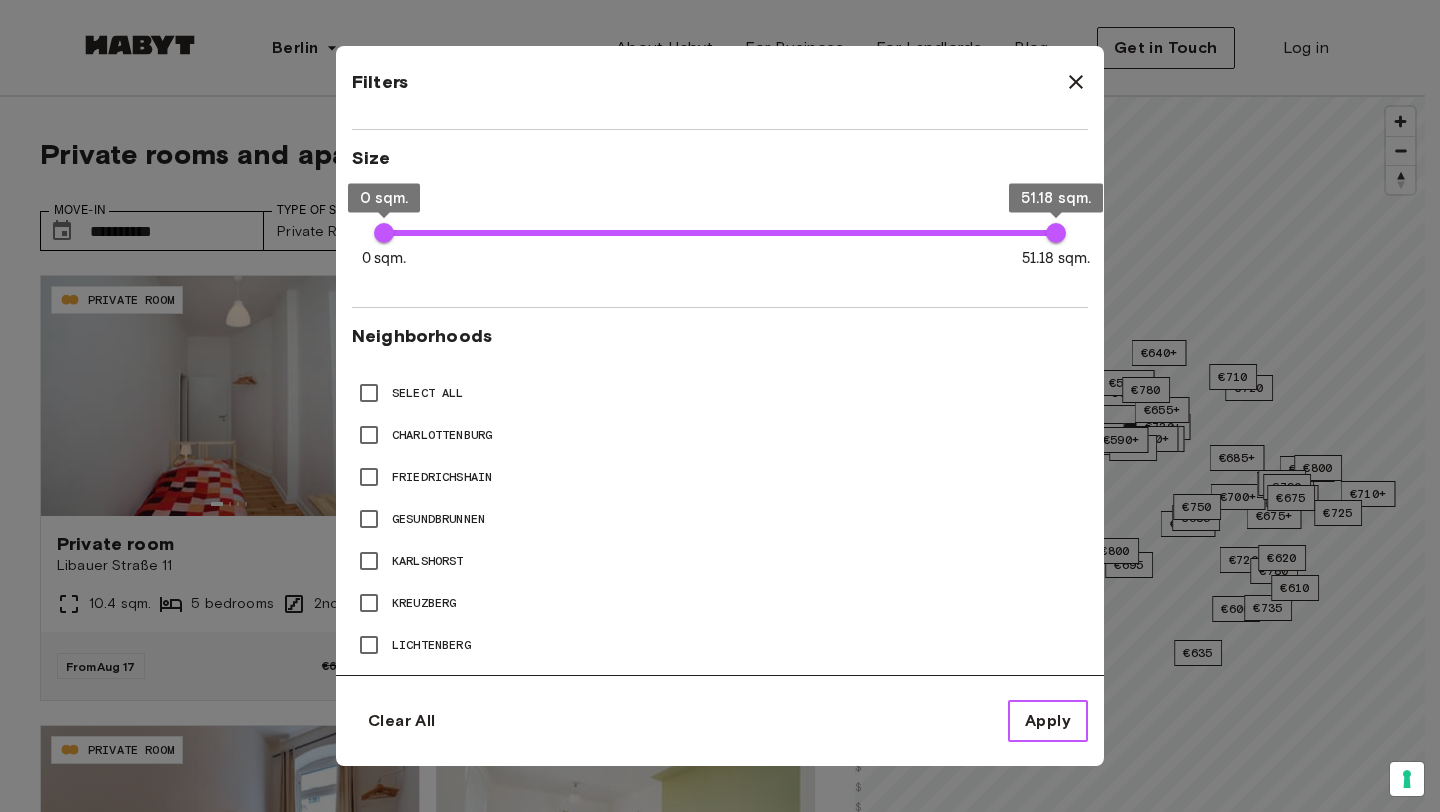 click on "Apply" at bounding box center [1048, 721] 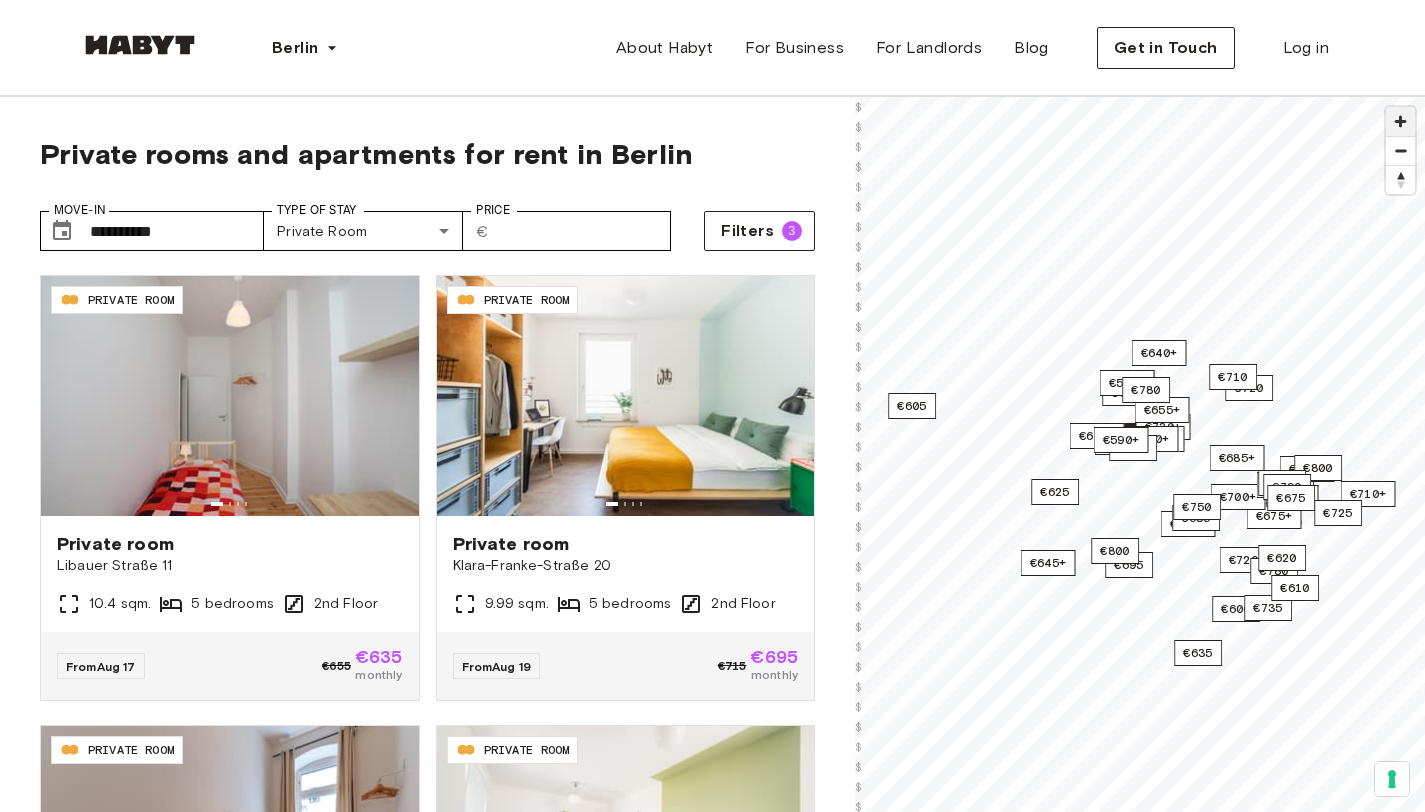 click at bounding box center [1400, 121] 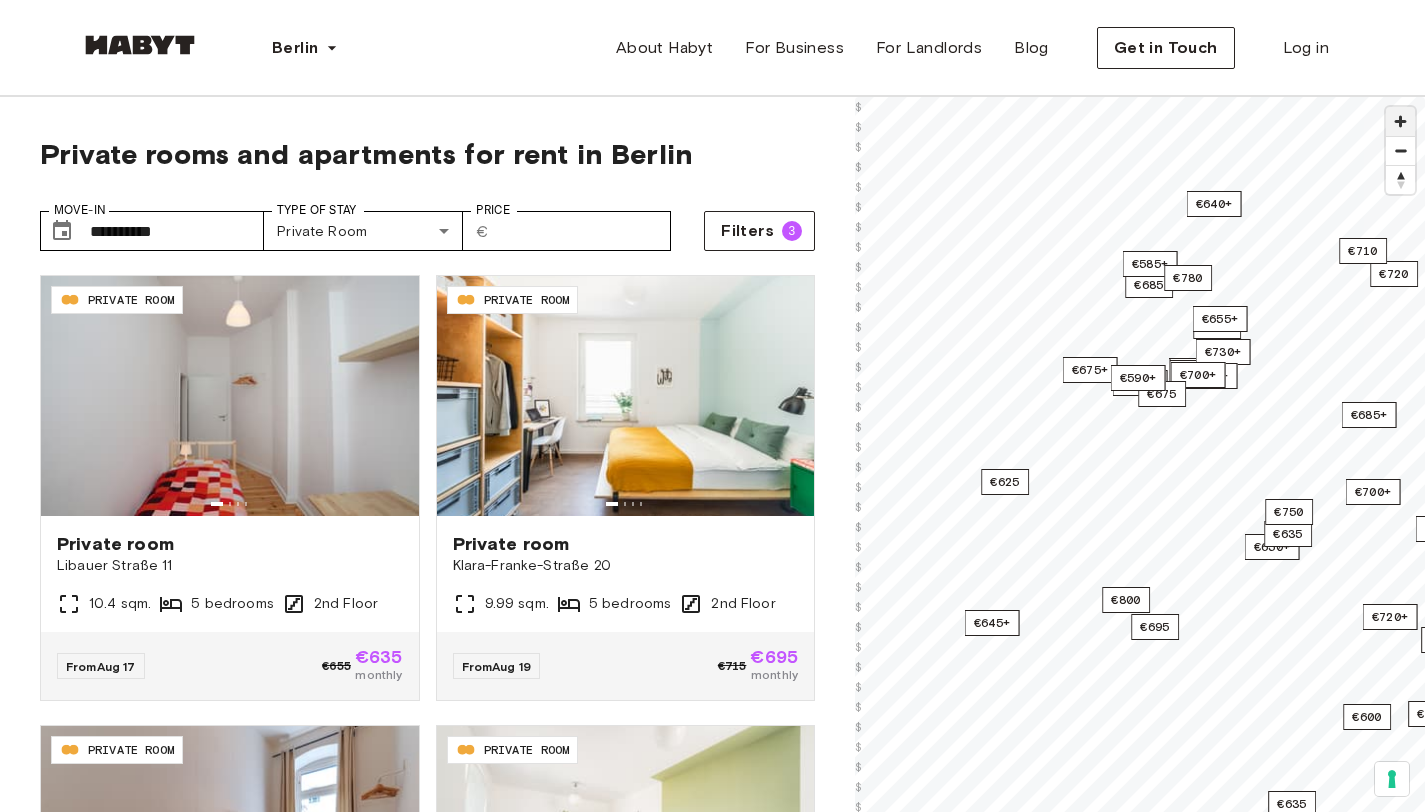 click at bounding box center (1400, 121) 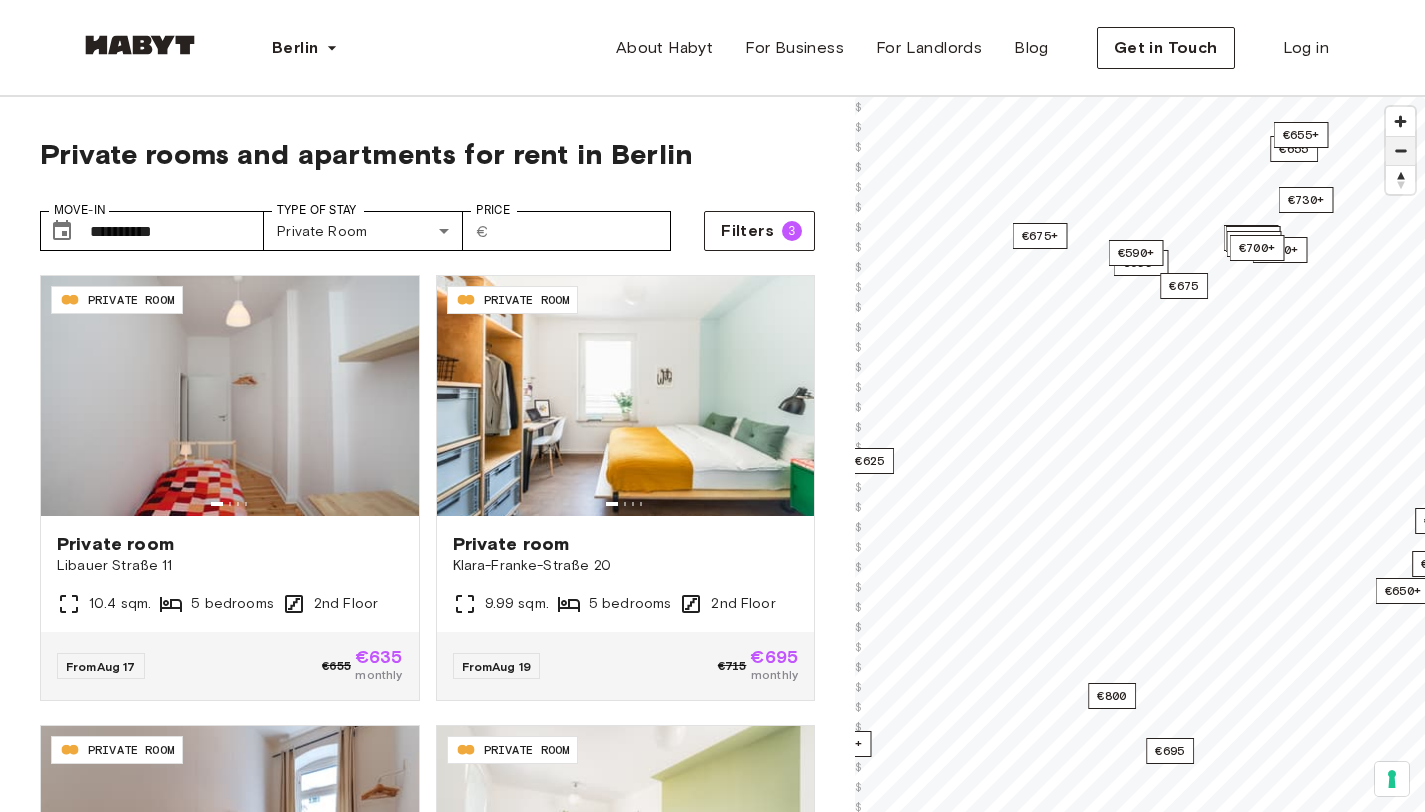 click at bounding box center (1400, 151) 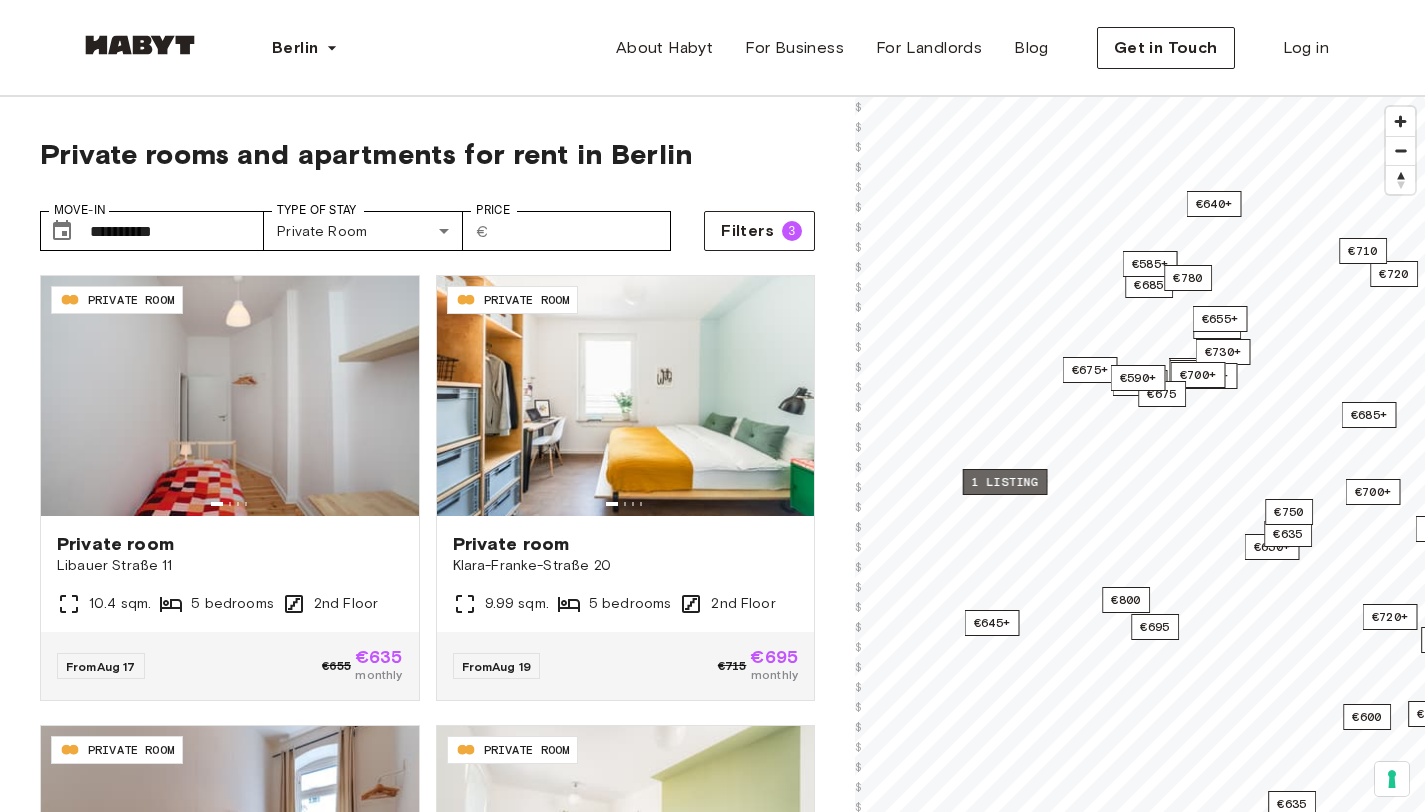 click on "1 listing" at bounding box center (1005, 482) 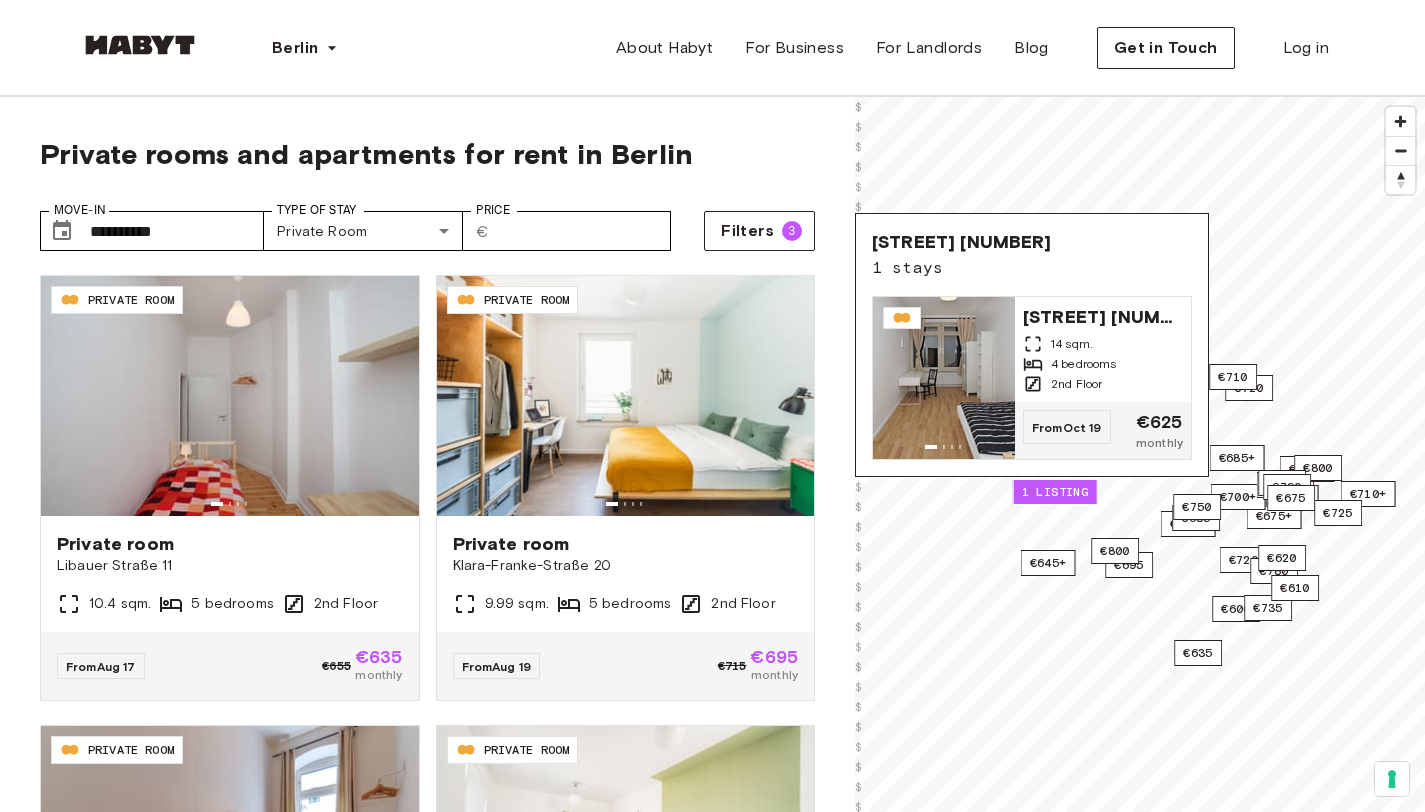 click on "Private rooms and apartments for rent in Berlin" at bounding box center [427, 154] 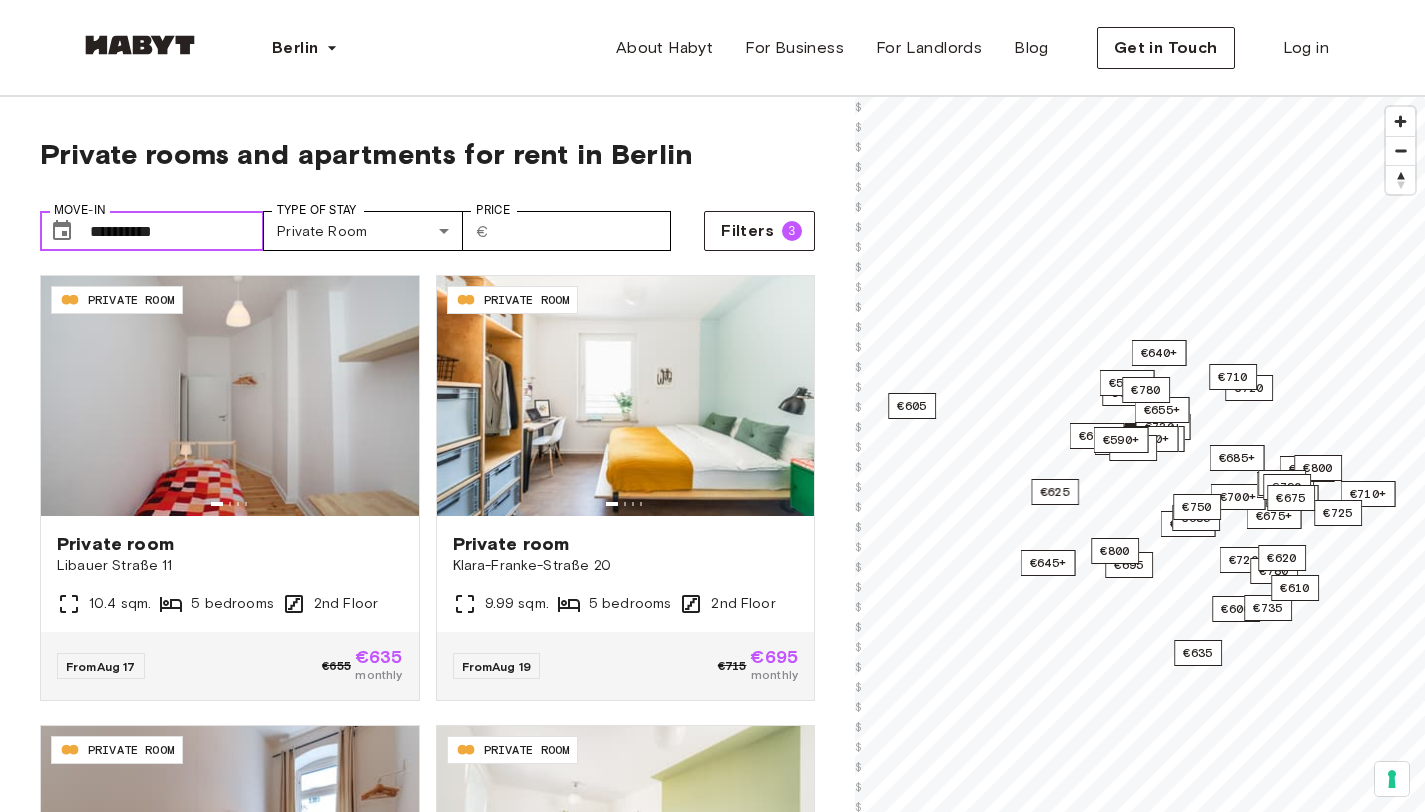 click on "**********" at bounding box center [177, 231] 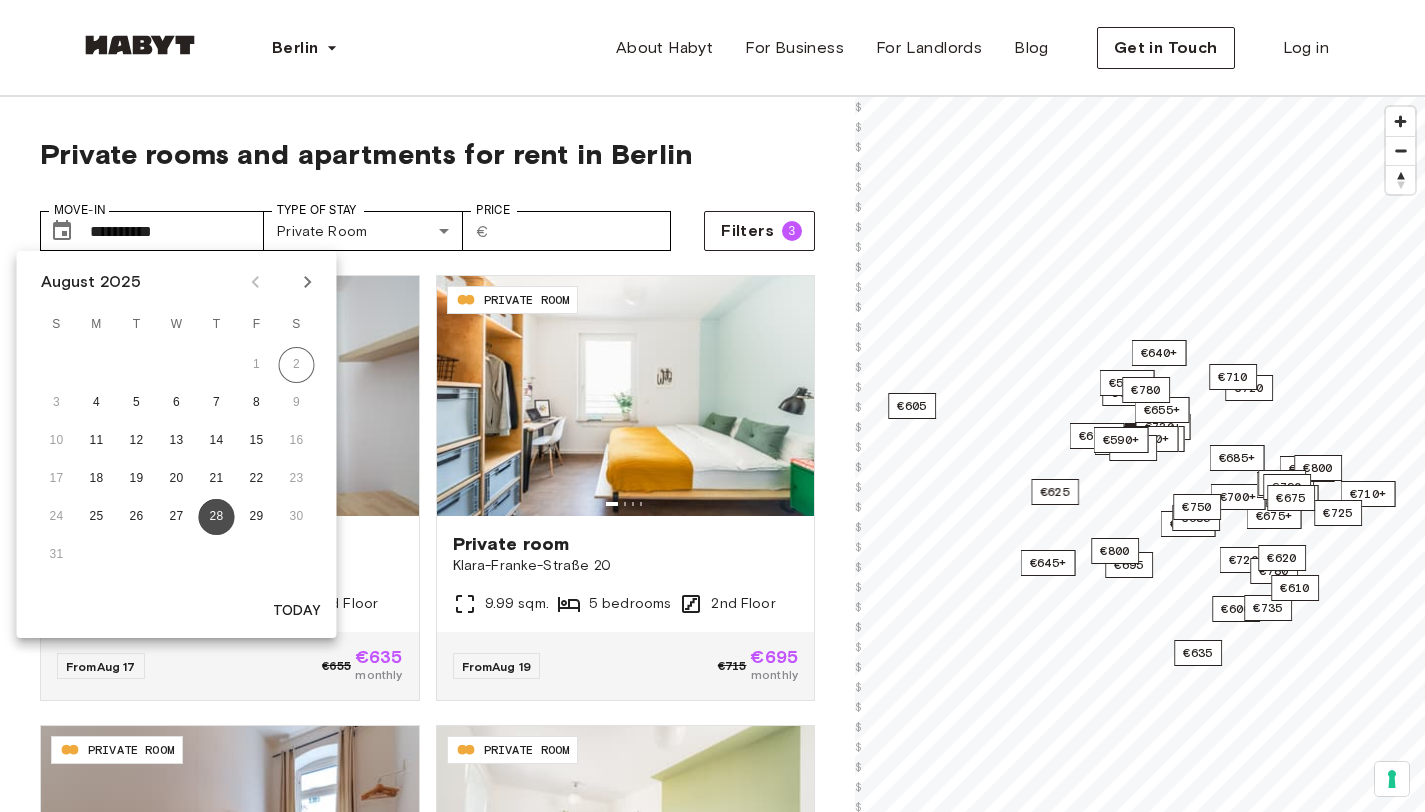 click on "28" at bounding box center (217, 517) 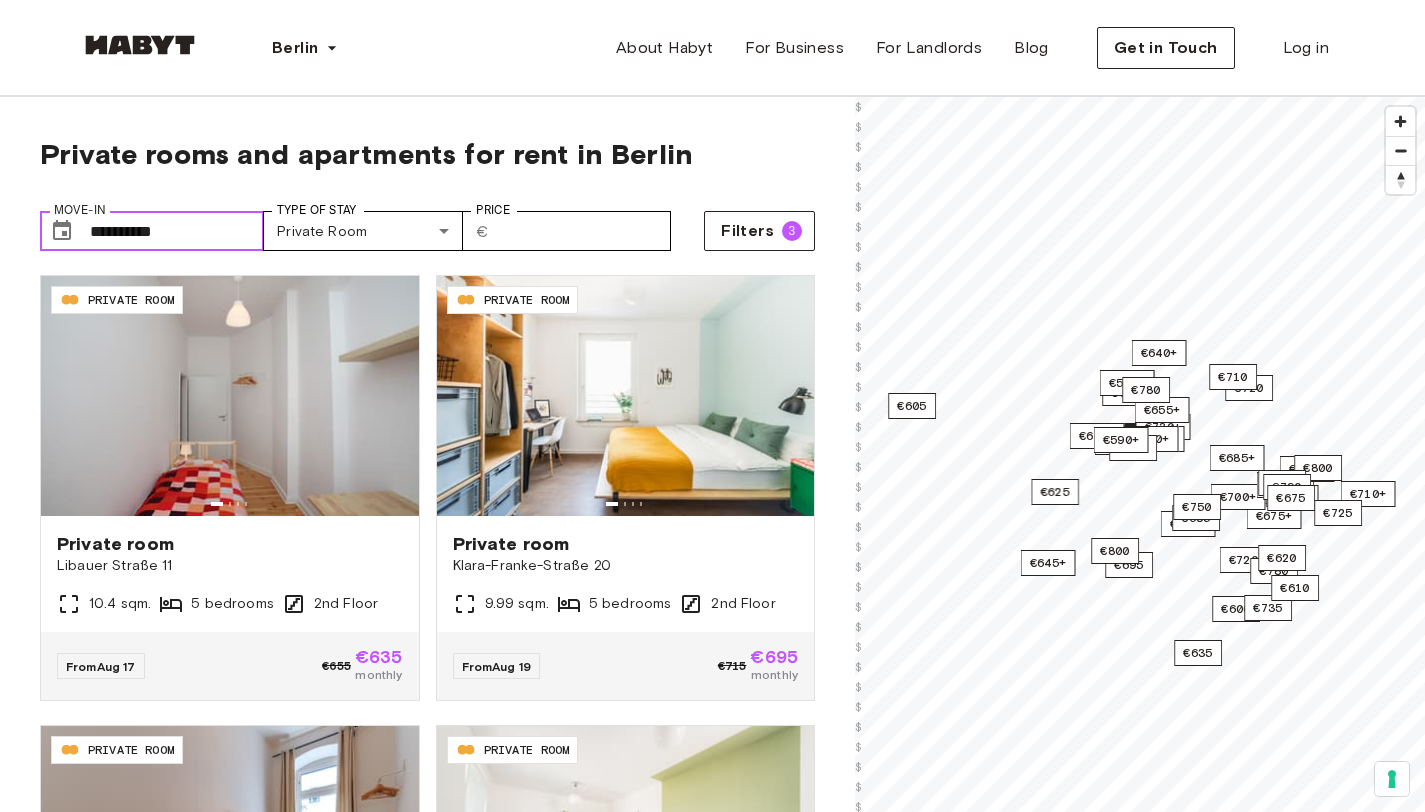 click on "**********" at bounding box center [177, 231] 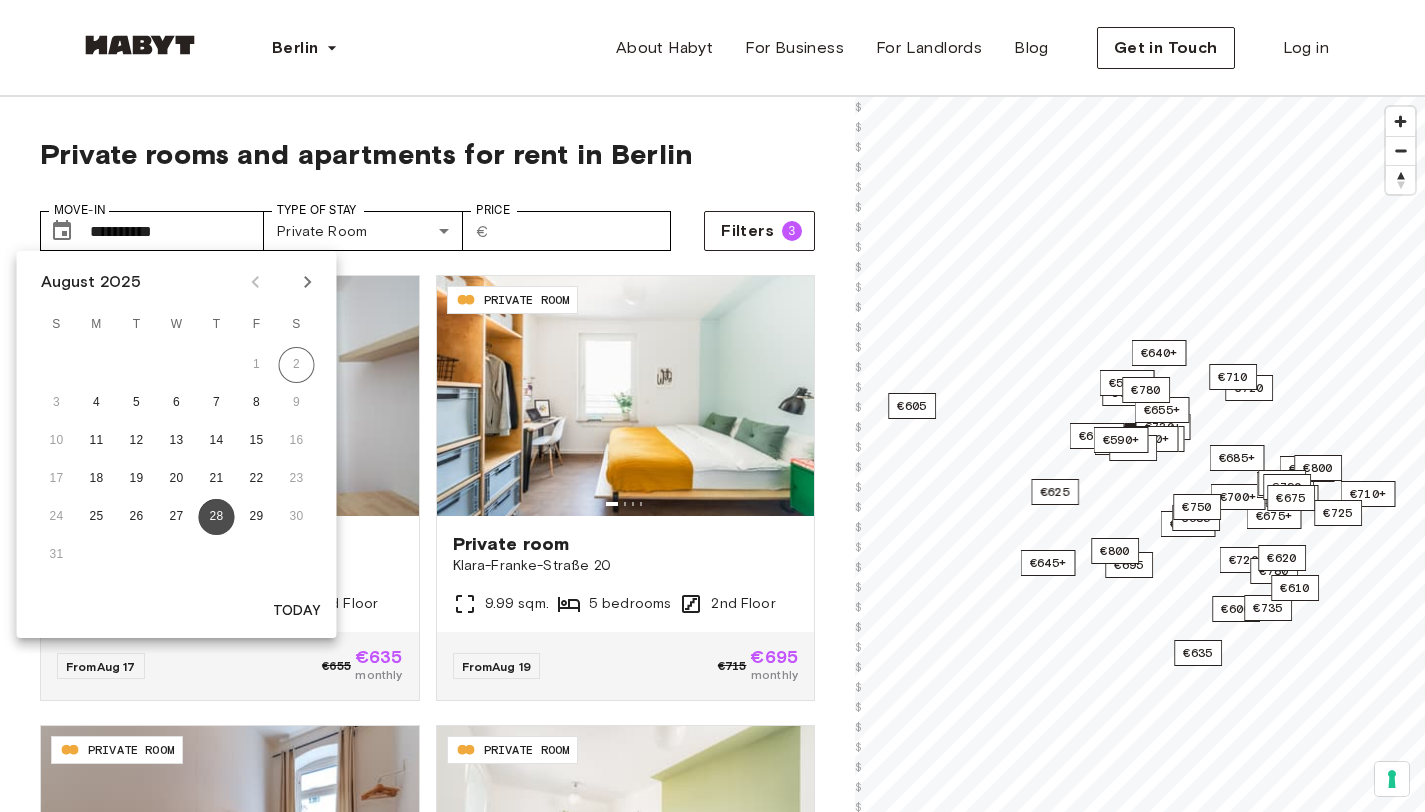 click on "28" at bounding box center (217, 517) 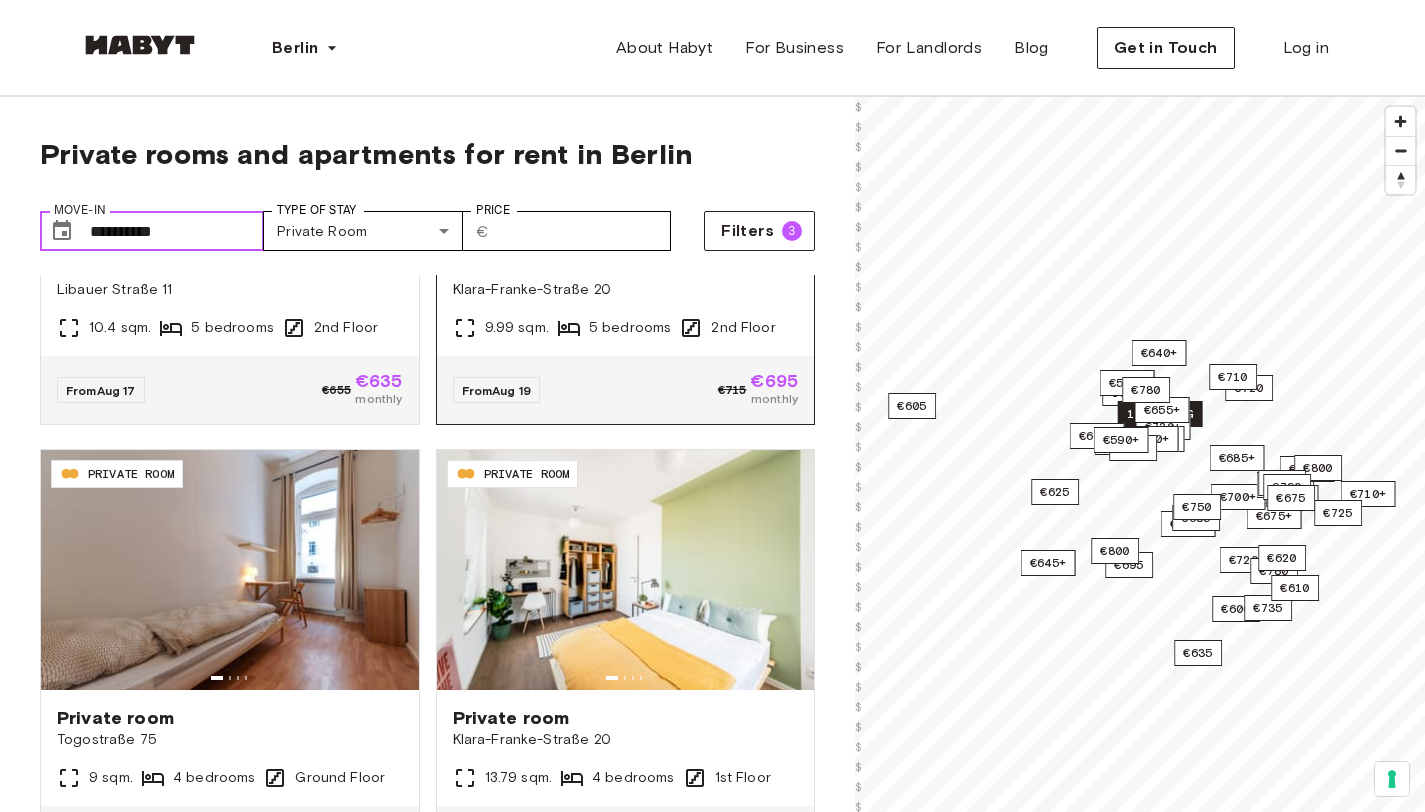 scroll, scrollTop: 0, scrollLeft: 0, axis: both 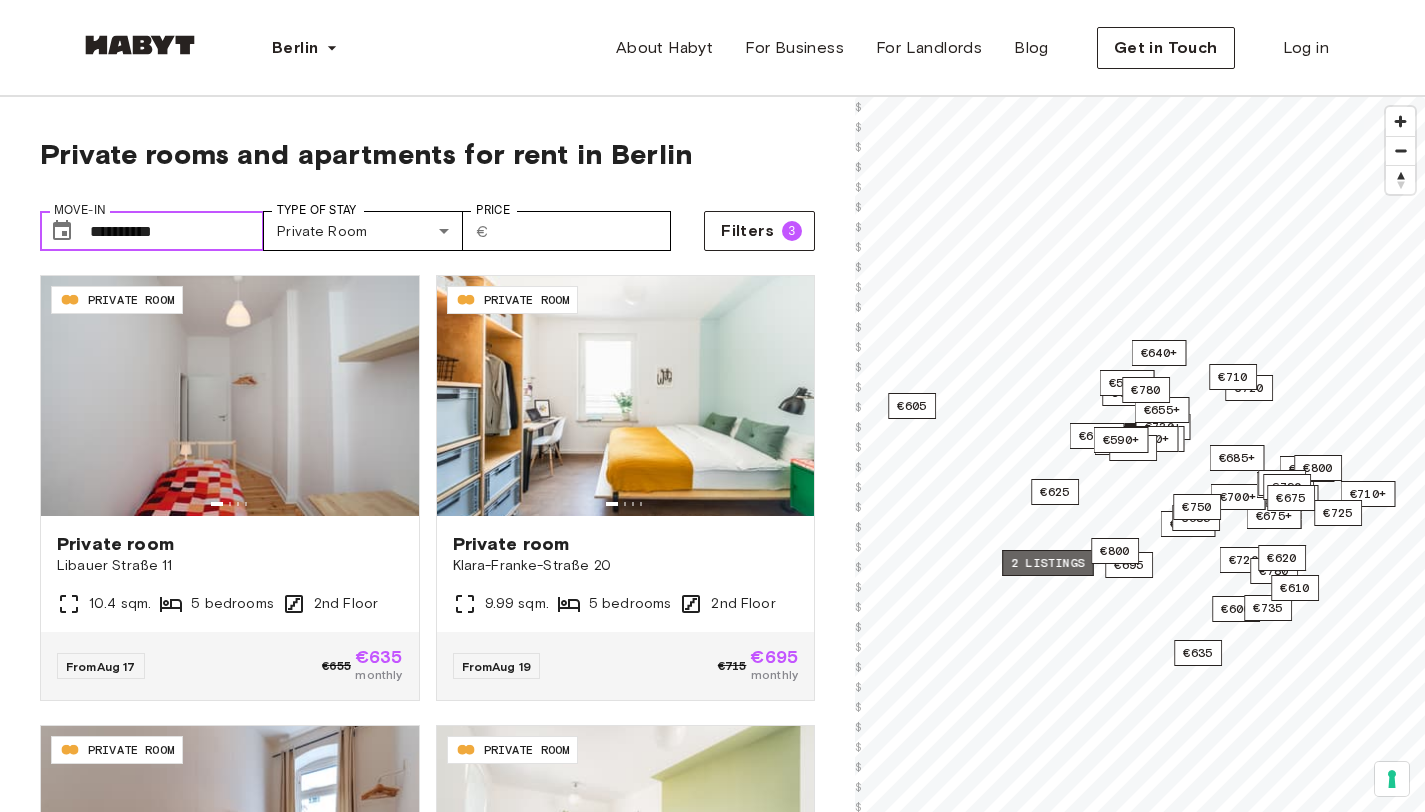 click on "2 listings" at bounding box center [1048, 563] 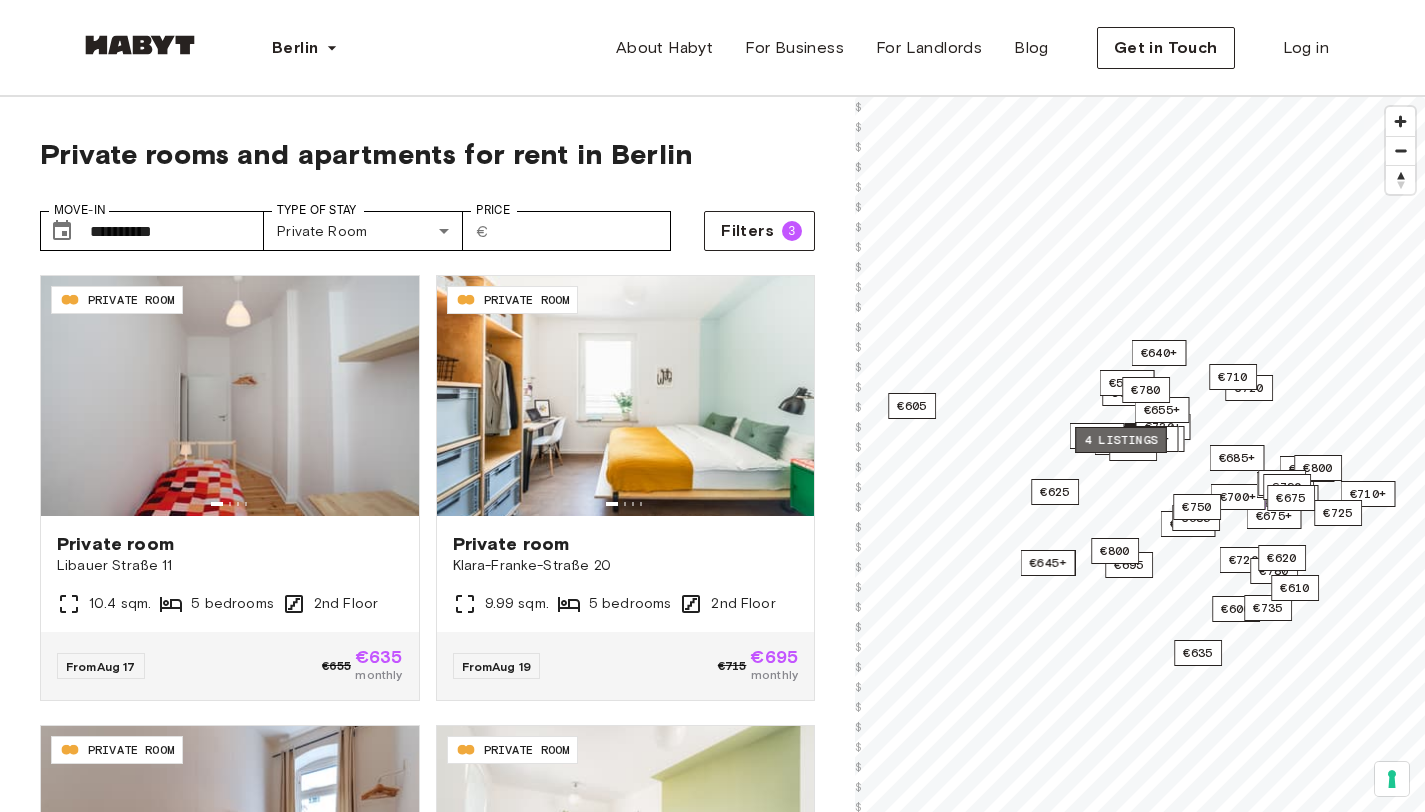 click on "4 listings" at bounding box center [1121, 440] 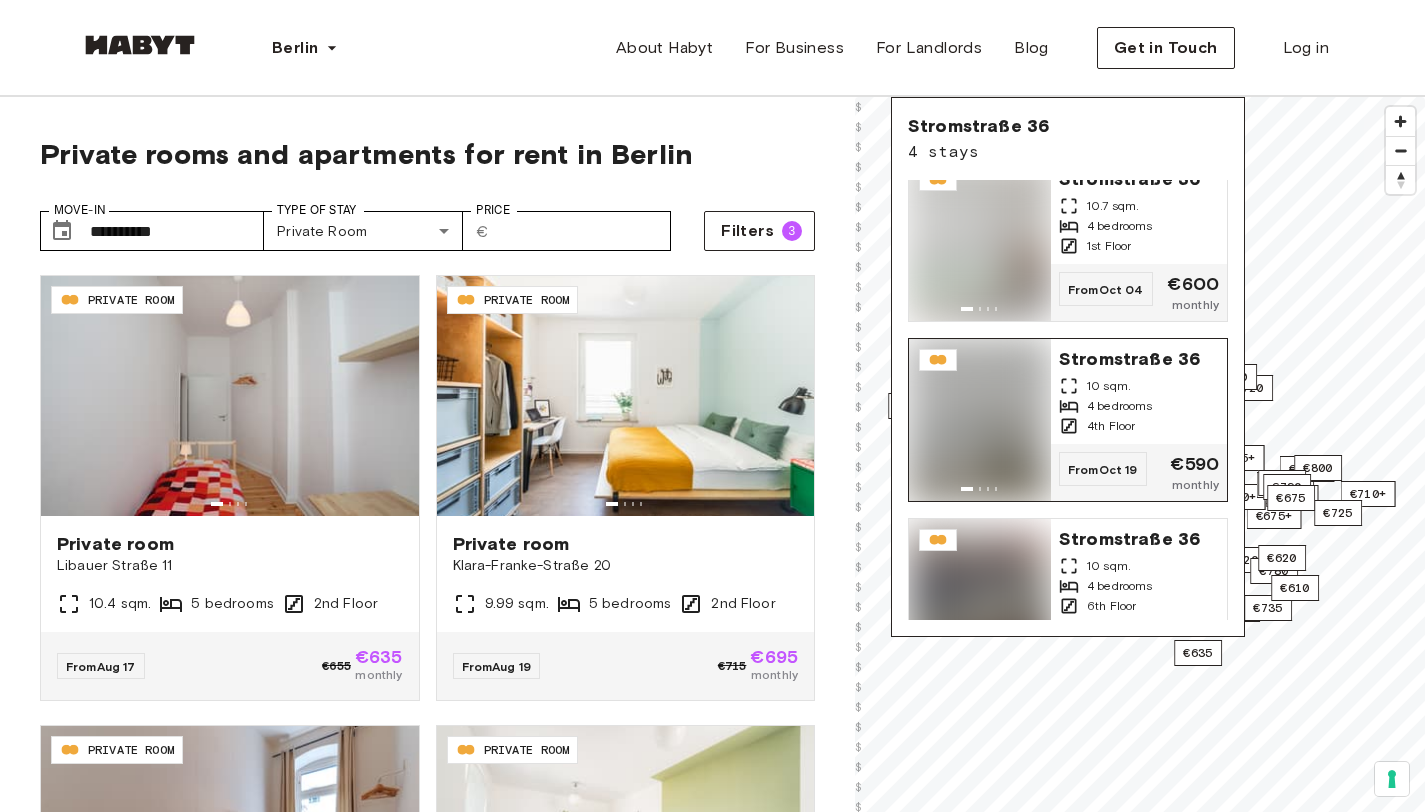 scroll, scrollTop: 263, scrollLeft: 0, axis: vertical 